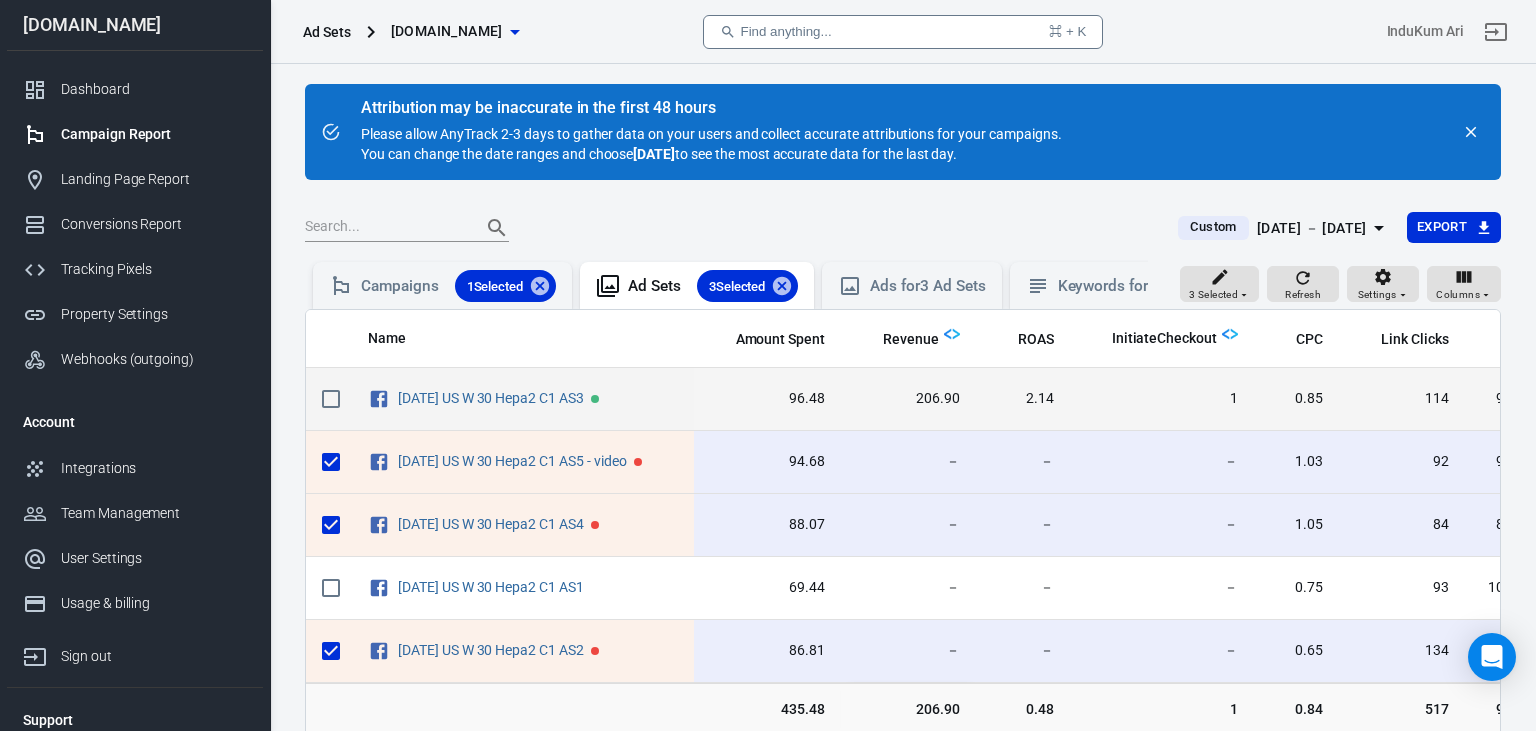 scroll, scrollTop: 0, scrollLeft: 0, axis: both 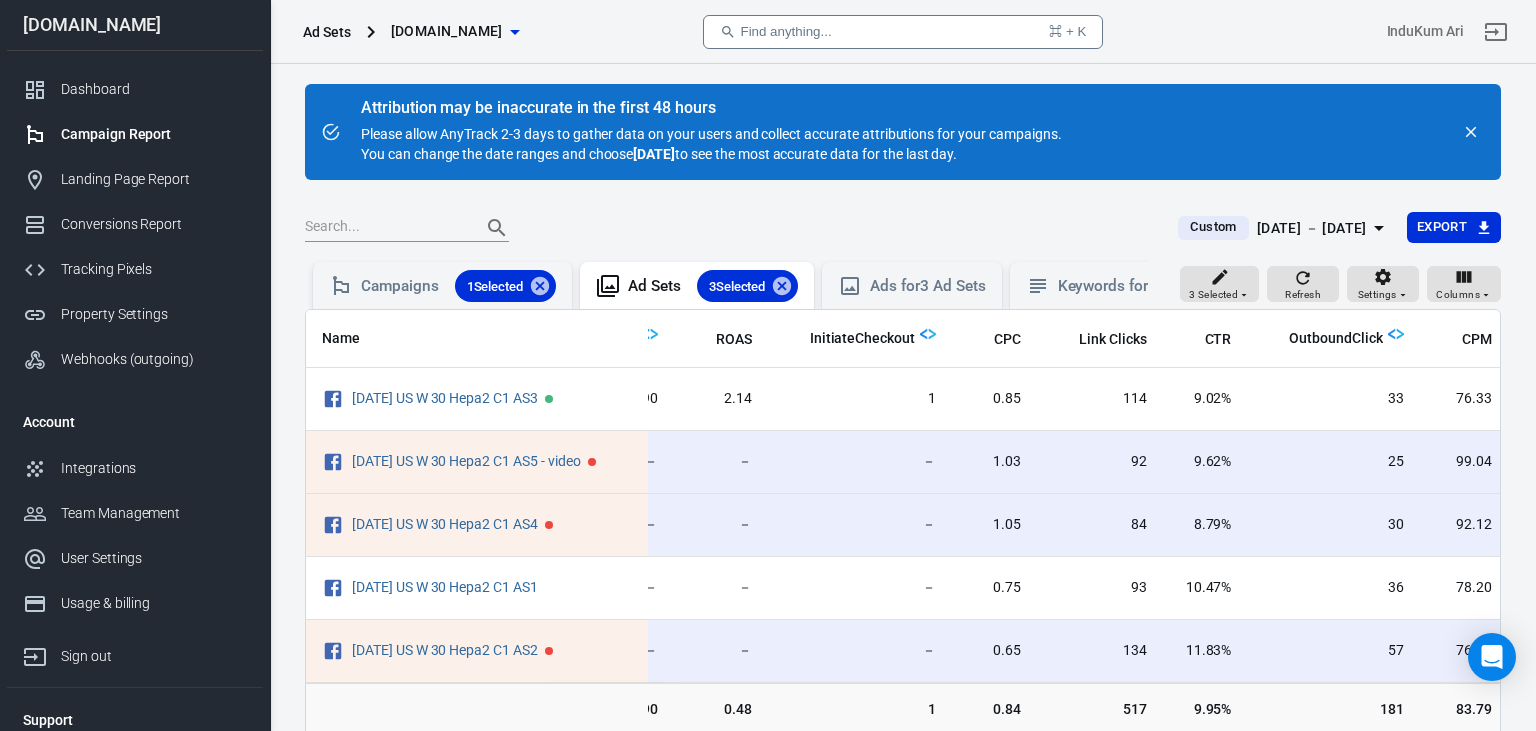 click 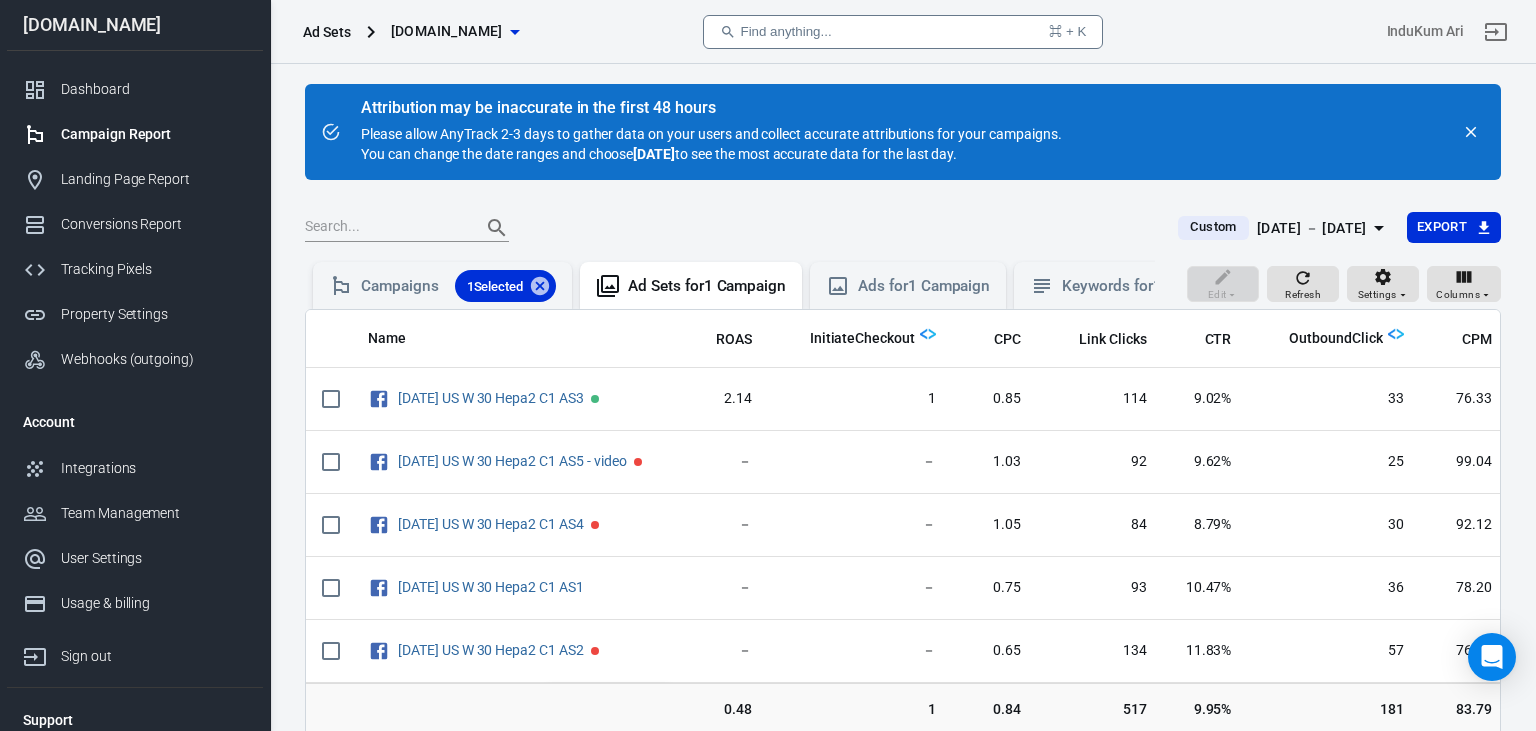 checkbox on "false" 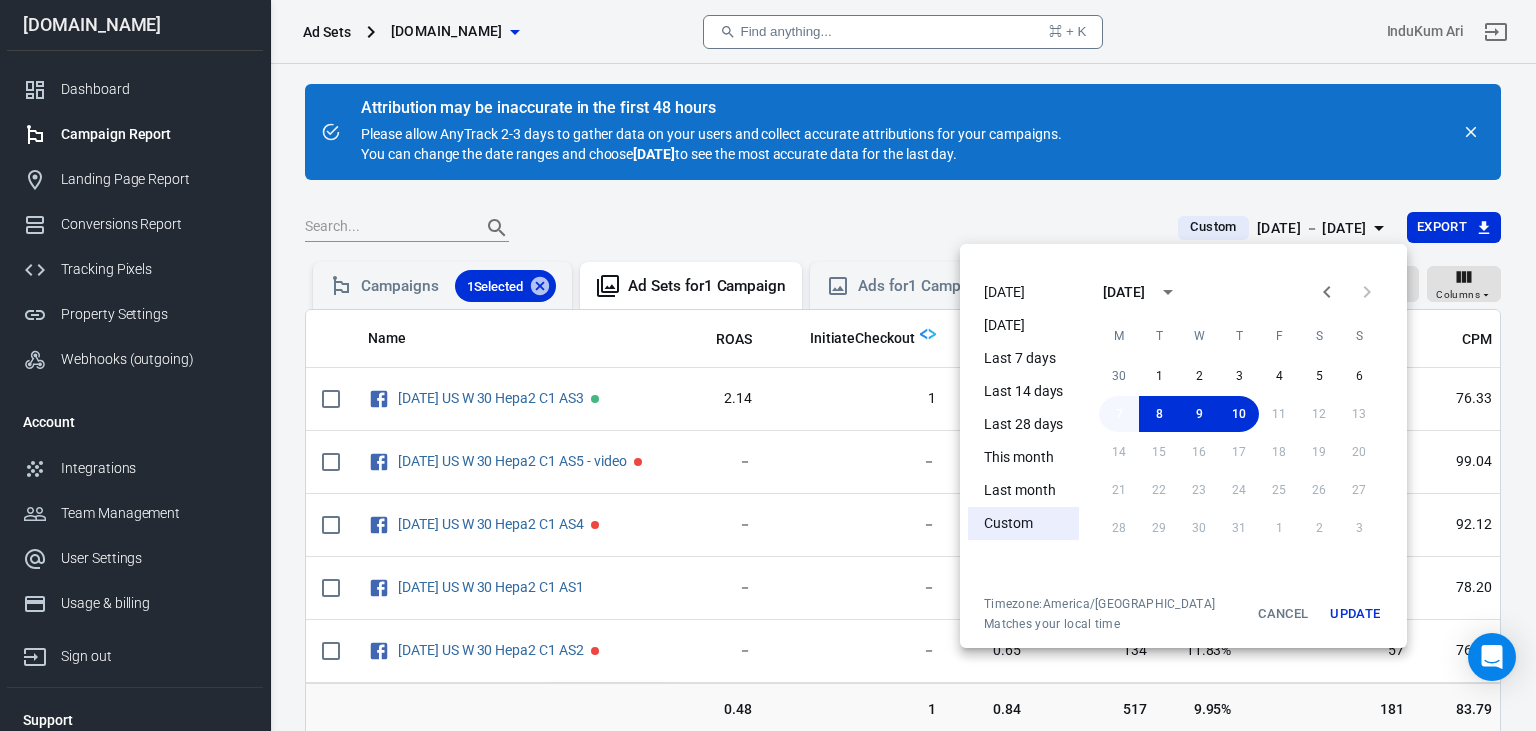 click on "7" at bounding box center [1119, 414] 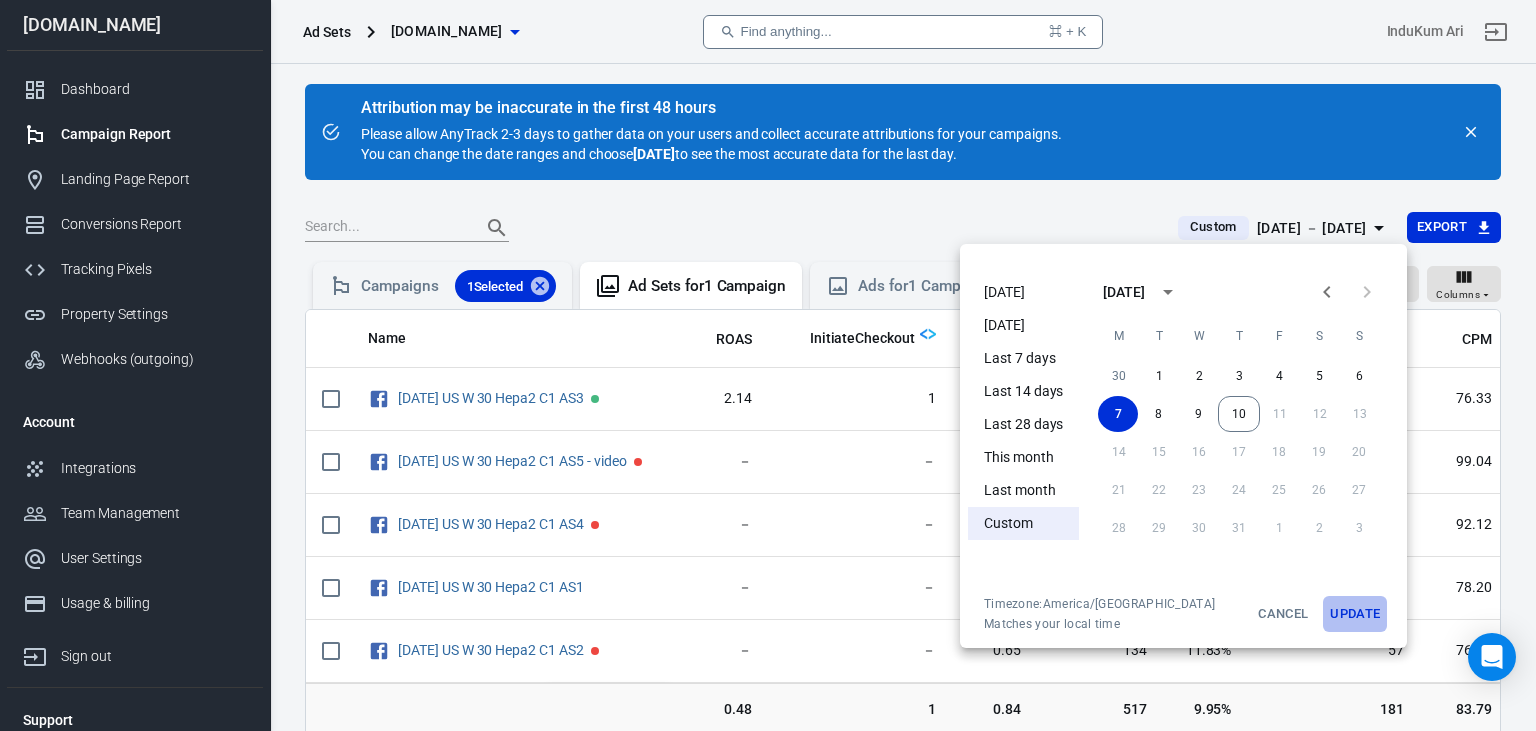 click on "Update" at bounding box center (1355, 614) 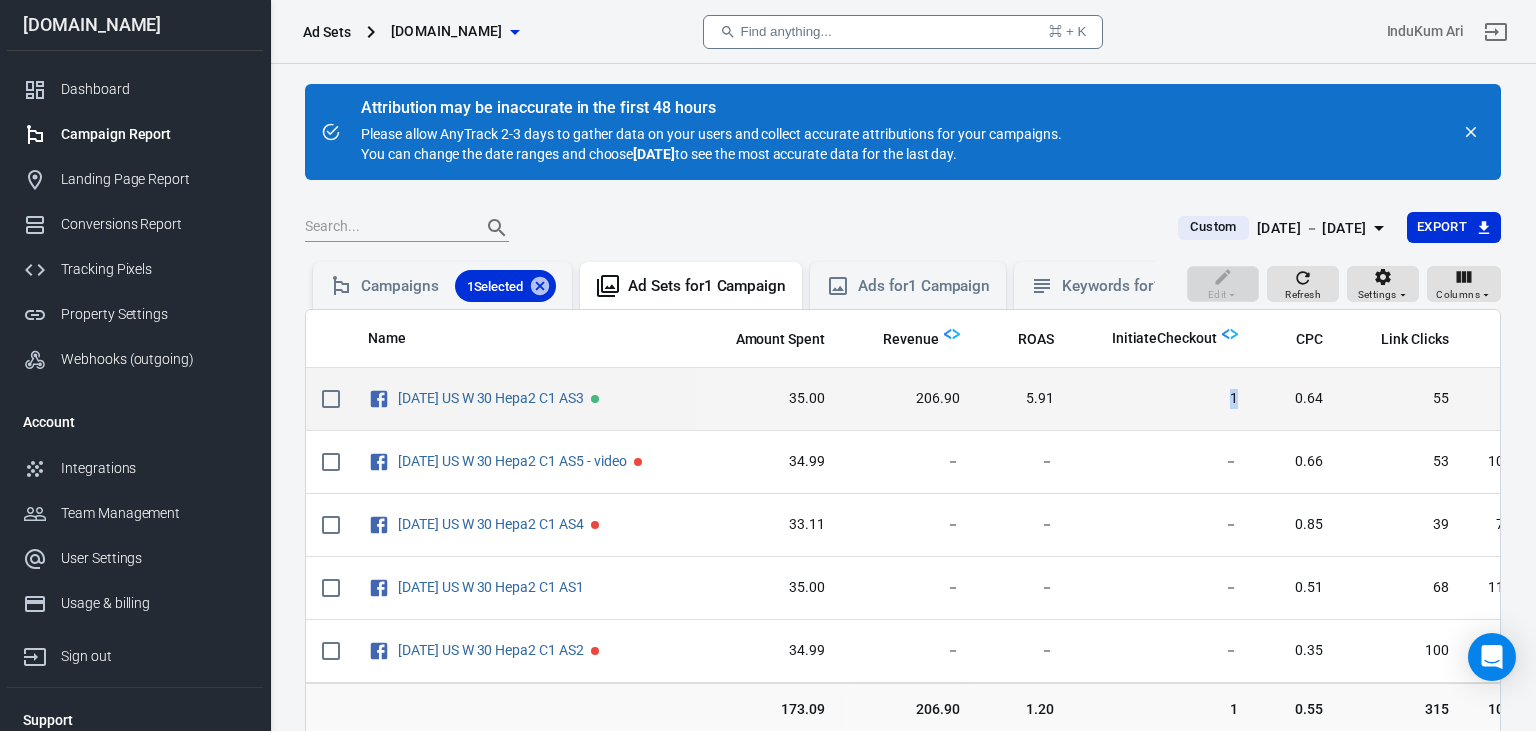 drag, startPoint x: 1220, startPoint y: 398, endPoint x: 1233, endPoint y: 397, distance: 13.038404 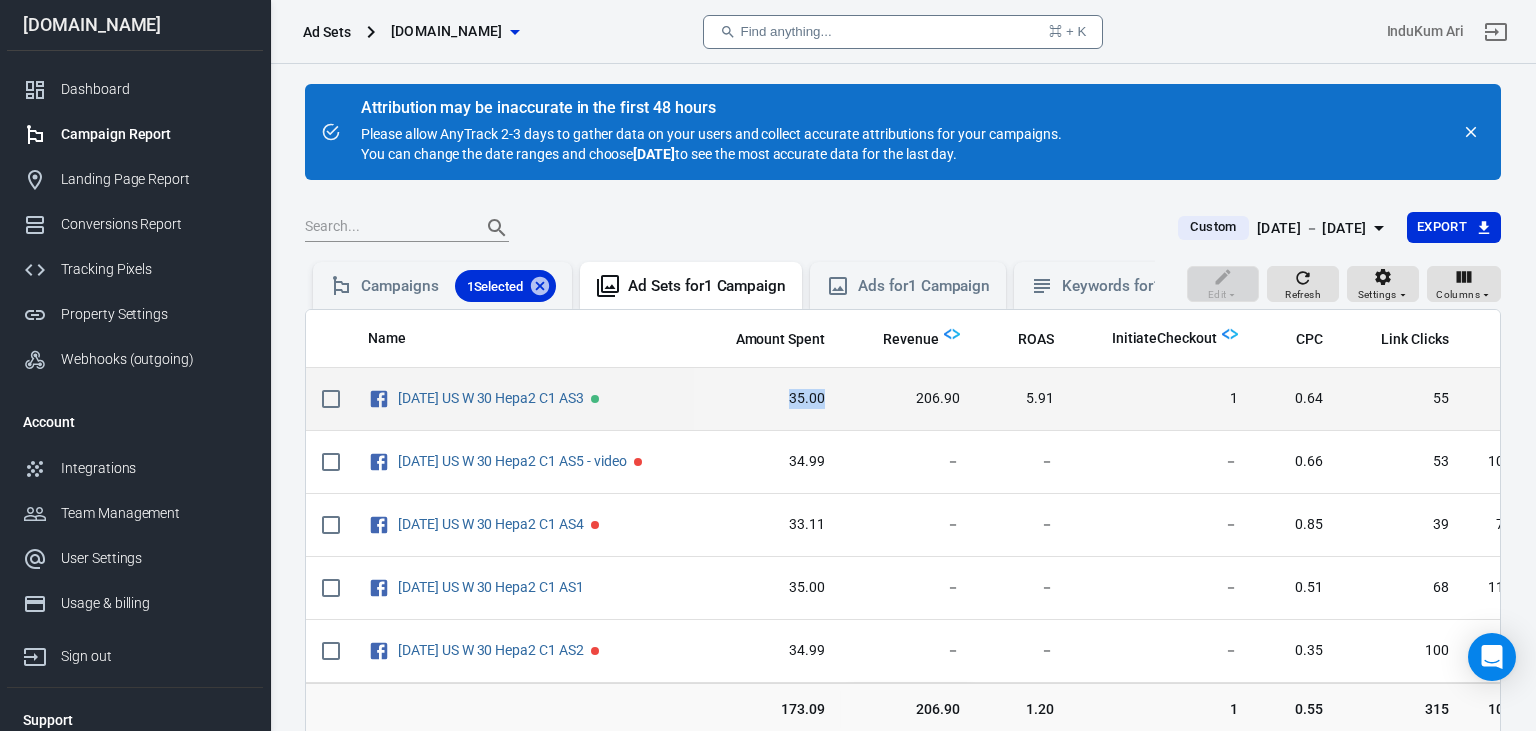 drag, startPoint x: 785, startPoint y: 397, endPoint x: 847, endPoint y: 397, distance: 62 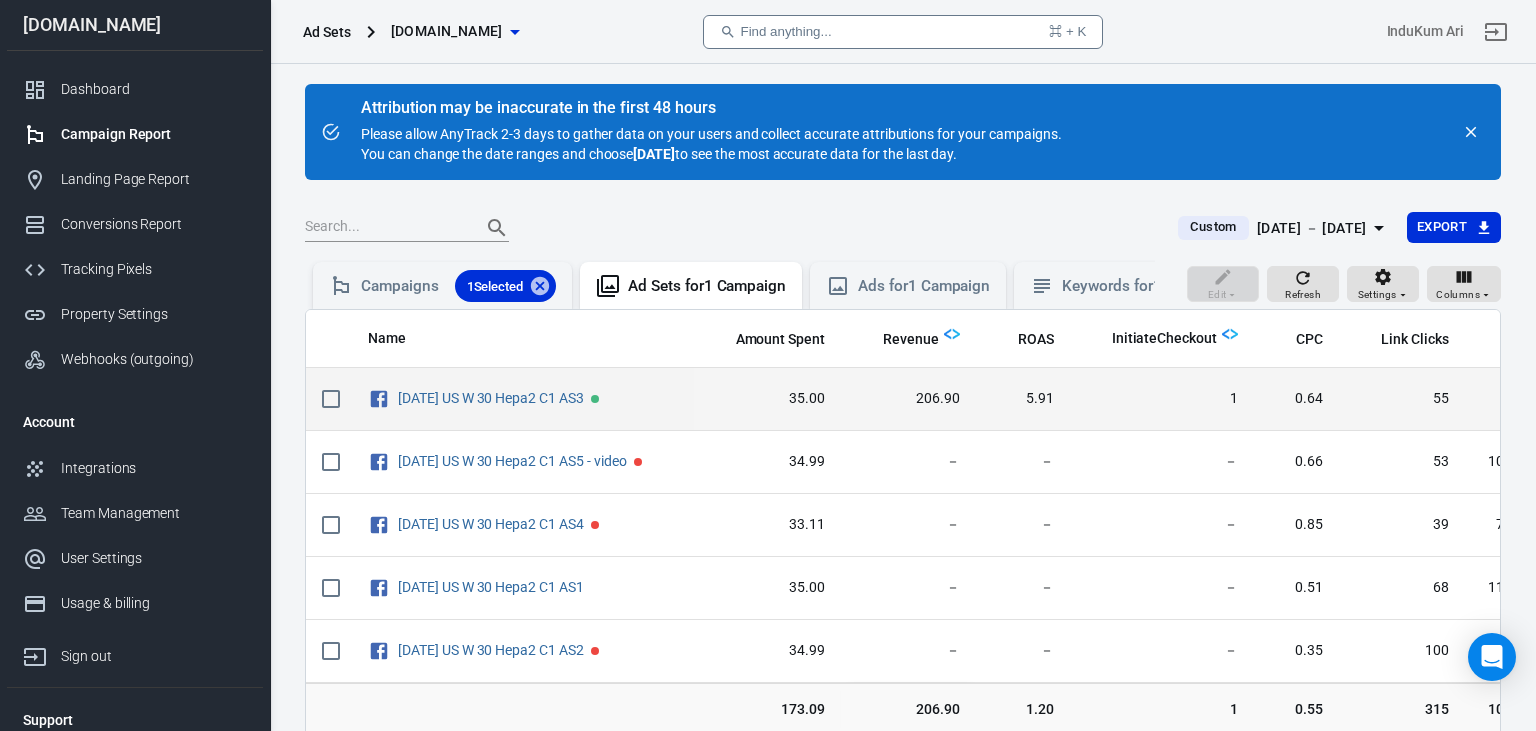 click on "35.00" at bounding box center [768, 399] 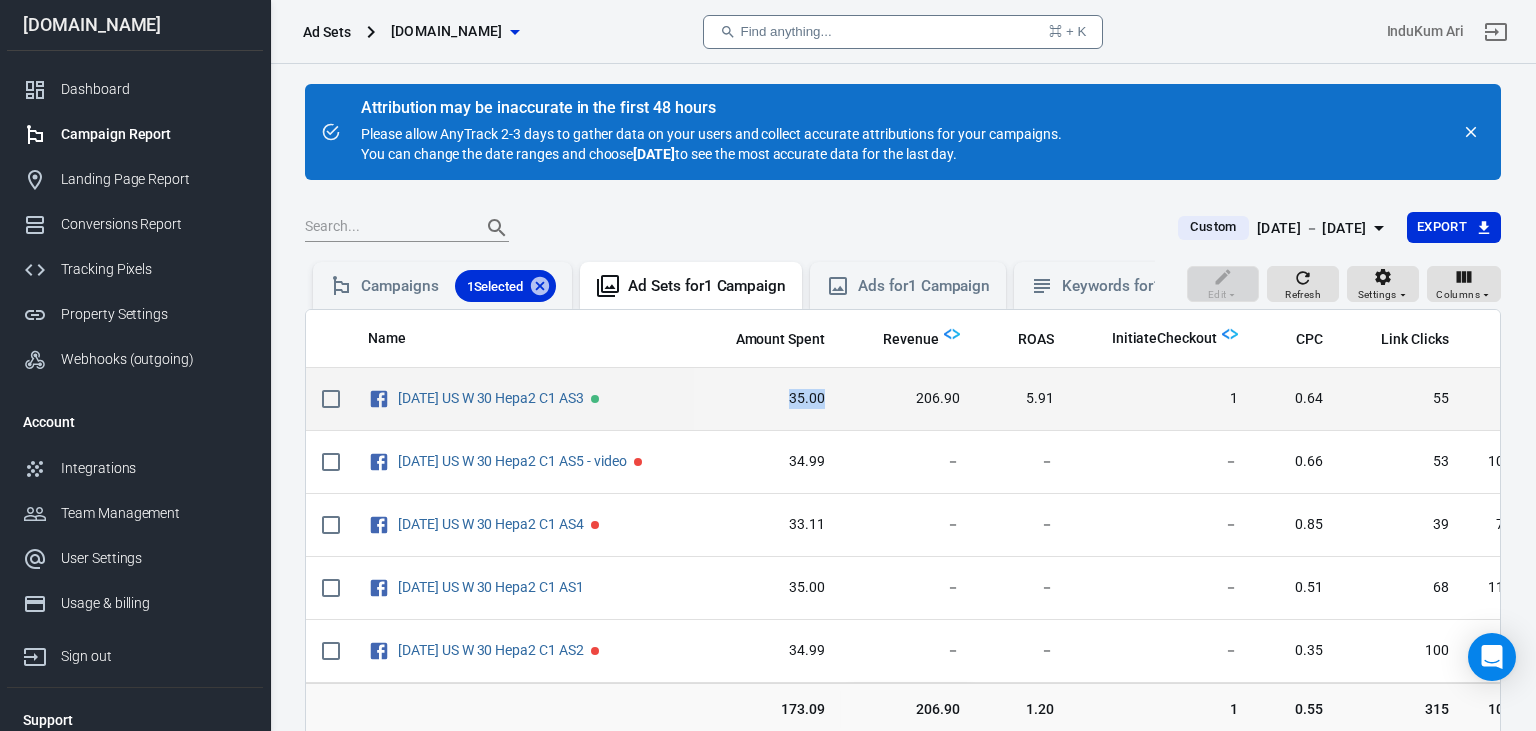 drag, startPoint x: 798, startPoint y: 395, endPoint x: 826, endPoint y: 397, distance: 28.071337 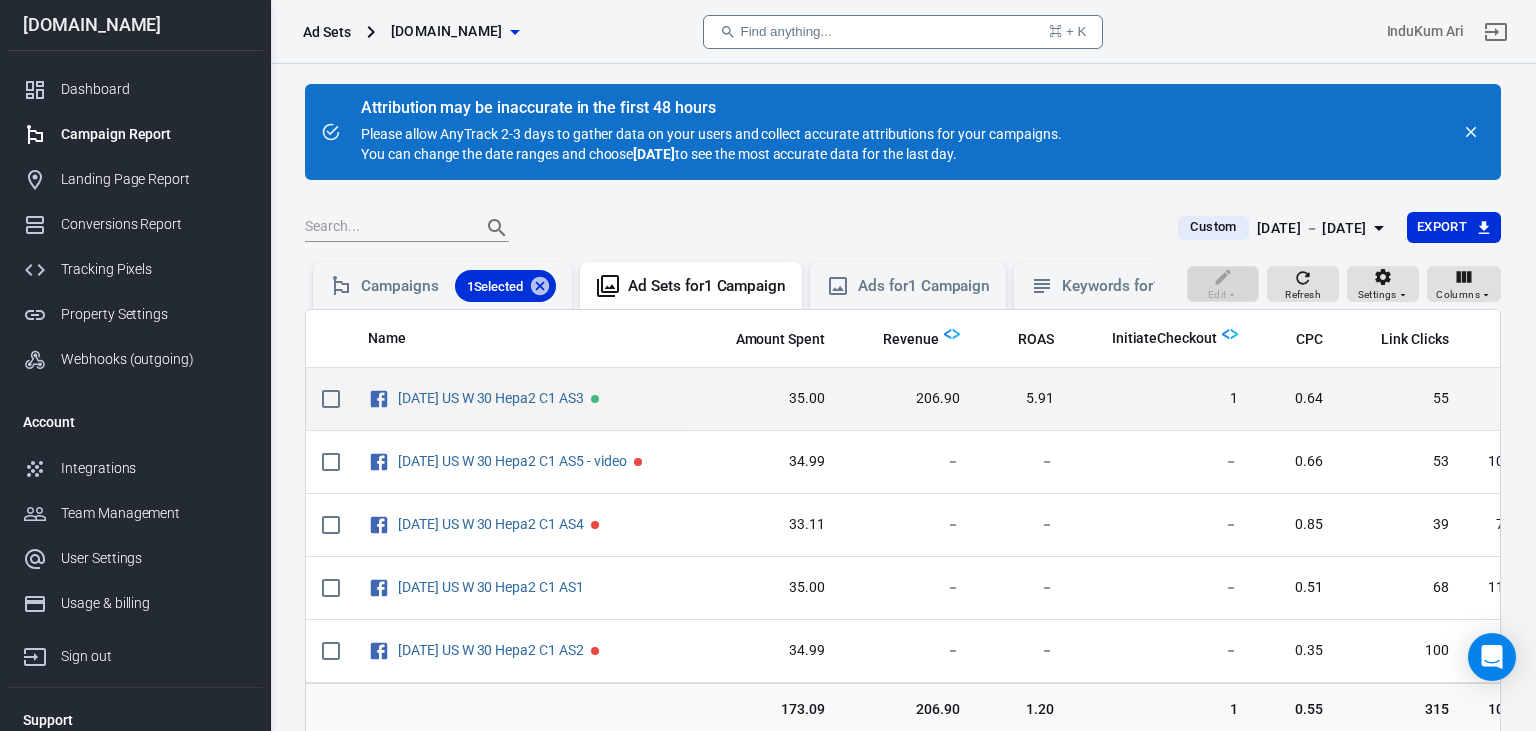 click on "1" at bounding box center [1162, 399] 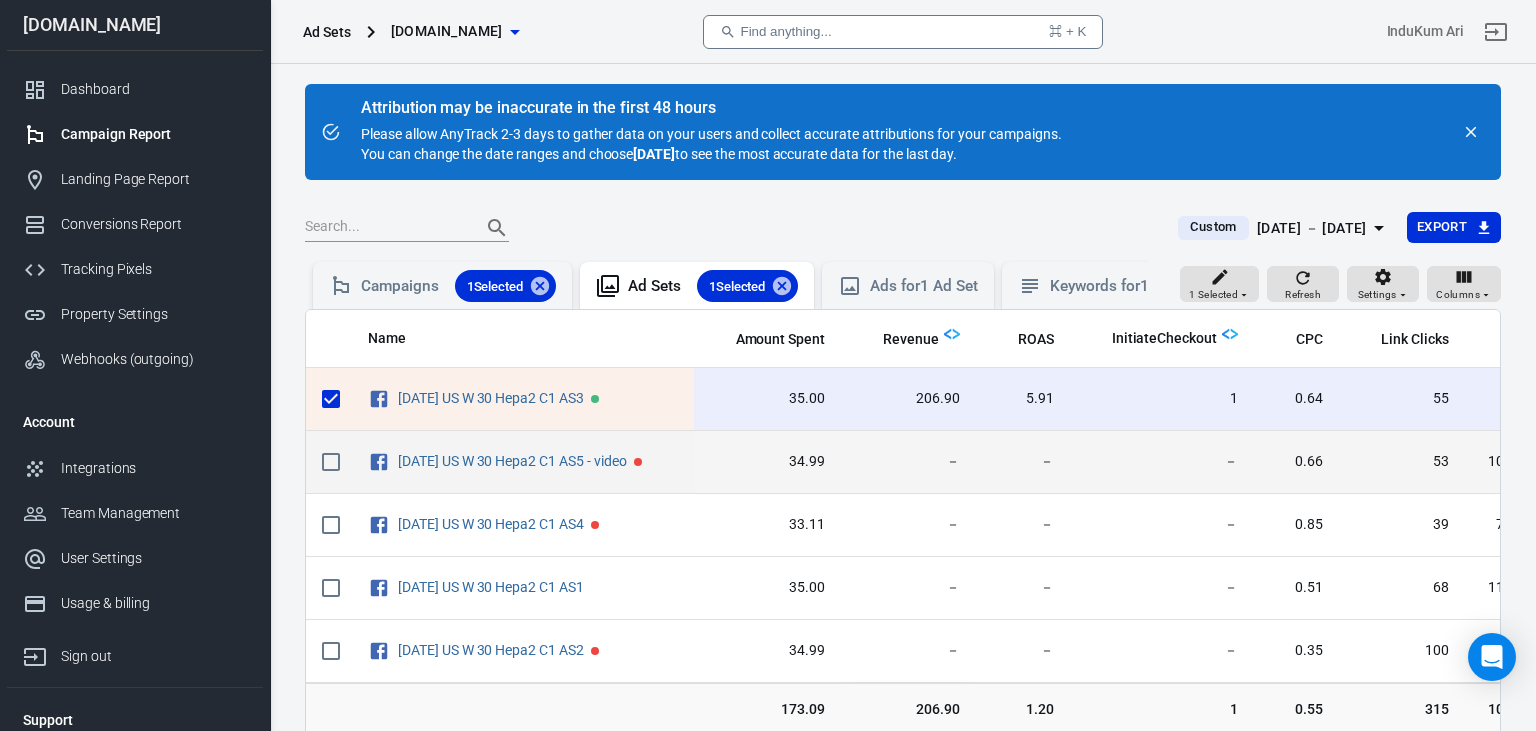 click on "53" at bounding box center [1402, 462] 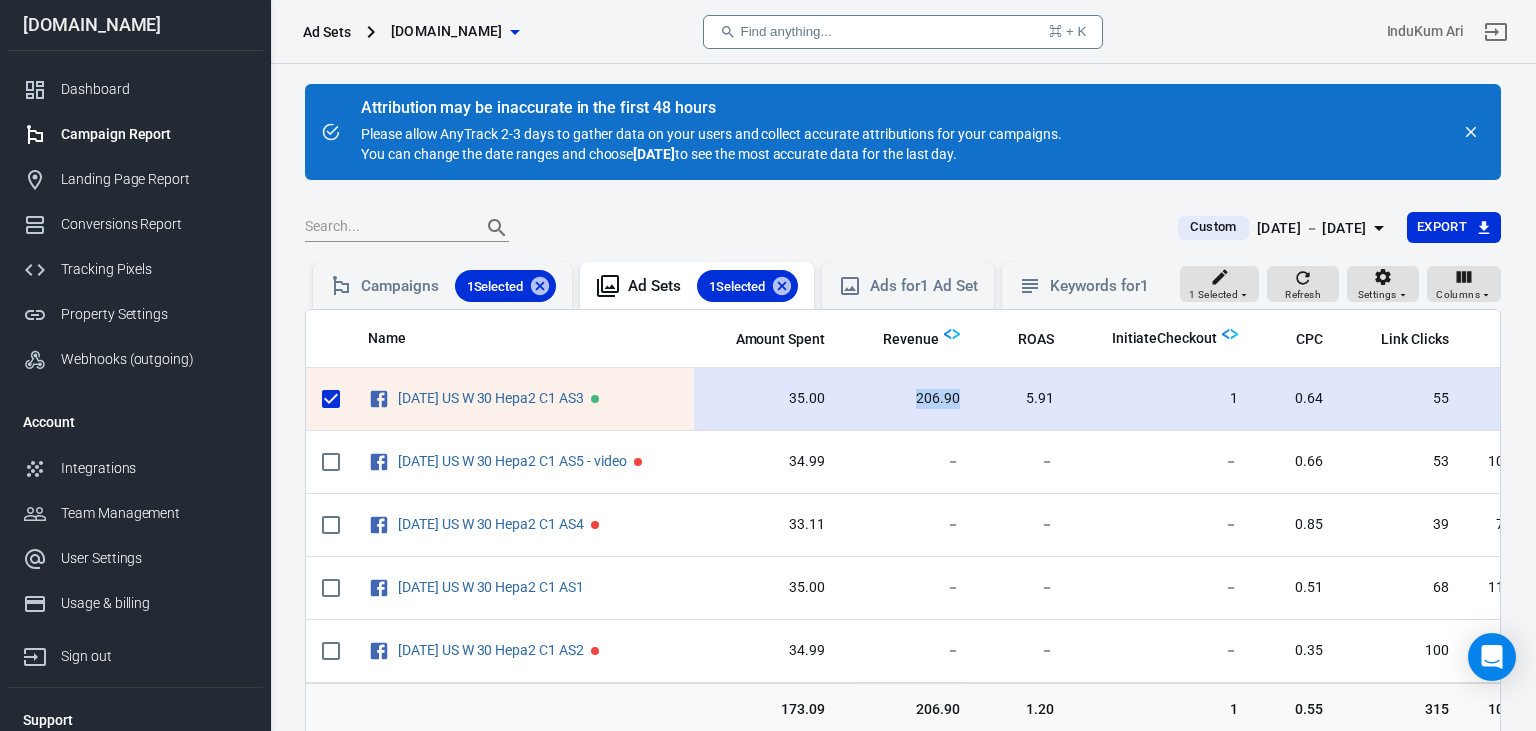 drag, startPoint x: 912, startPoint y: 401, endPoint x: 982, endPoint y: 399, distance: 70.028564 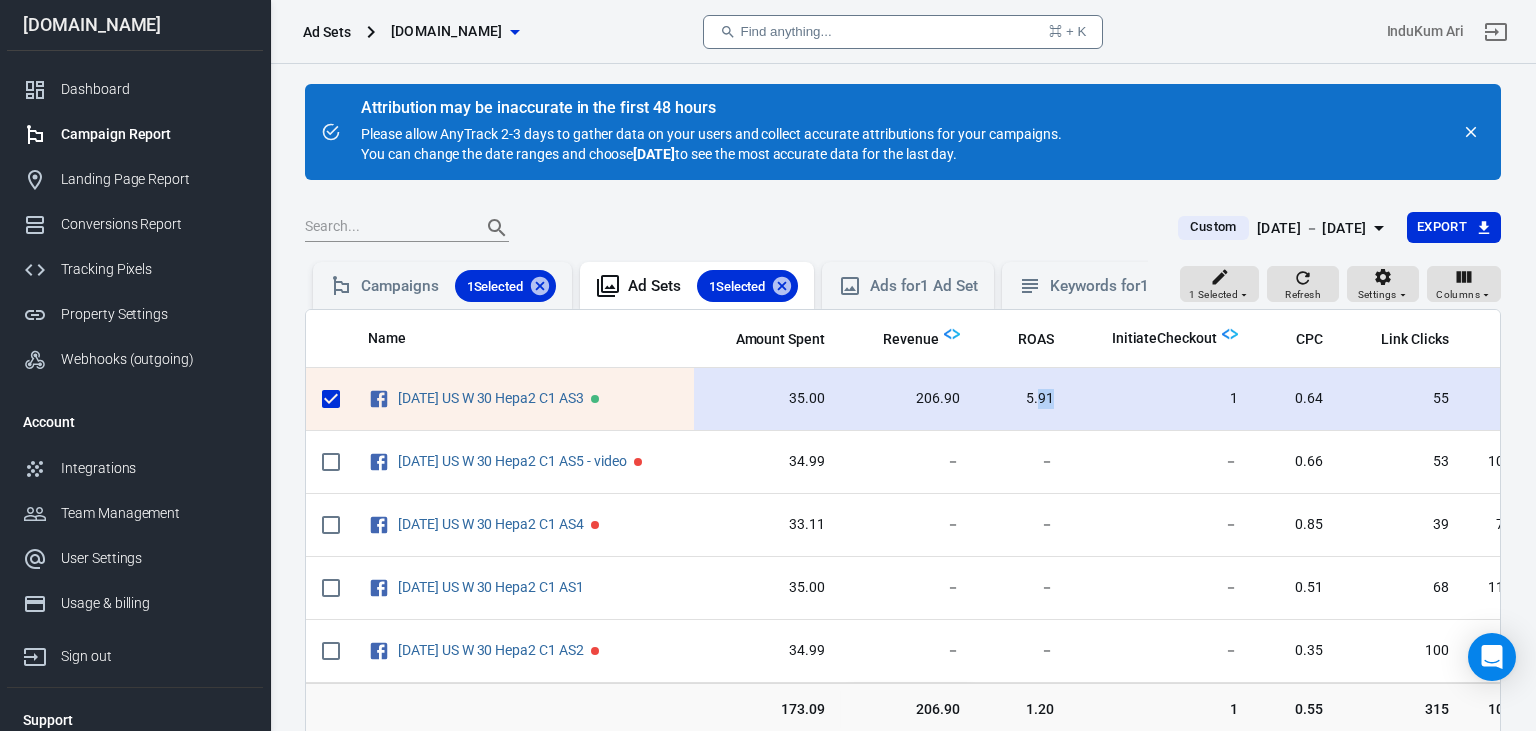 drag, startPoint x: 1038, startPoint y: 404, endPoint x: 1070, endPoint y: 406, distance: 32.06244 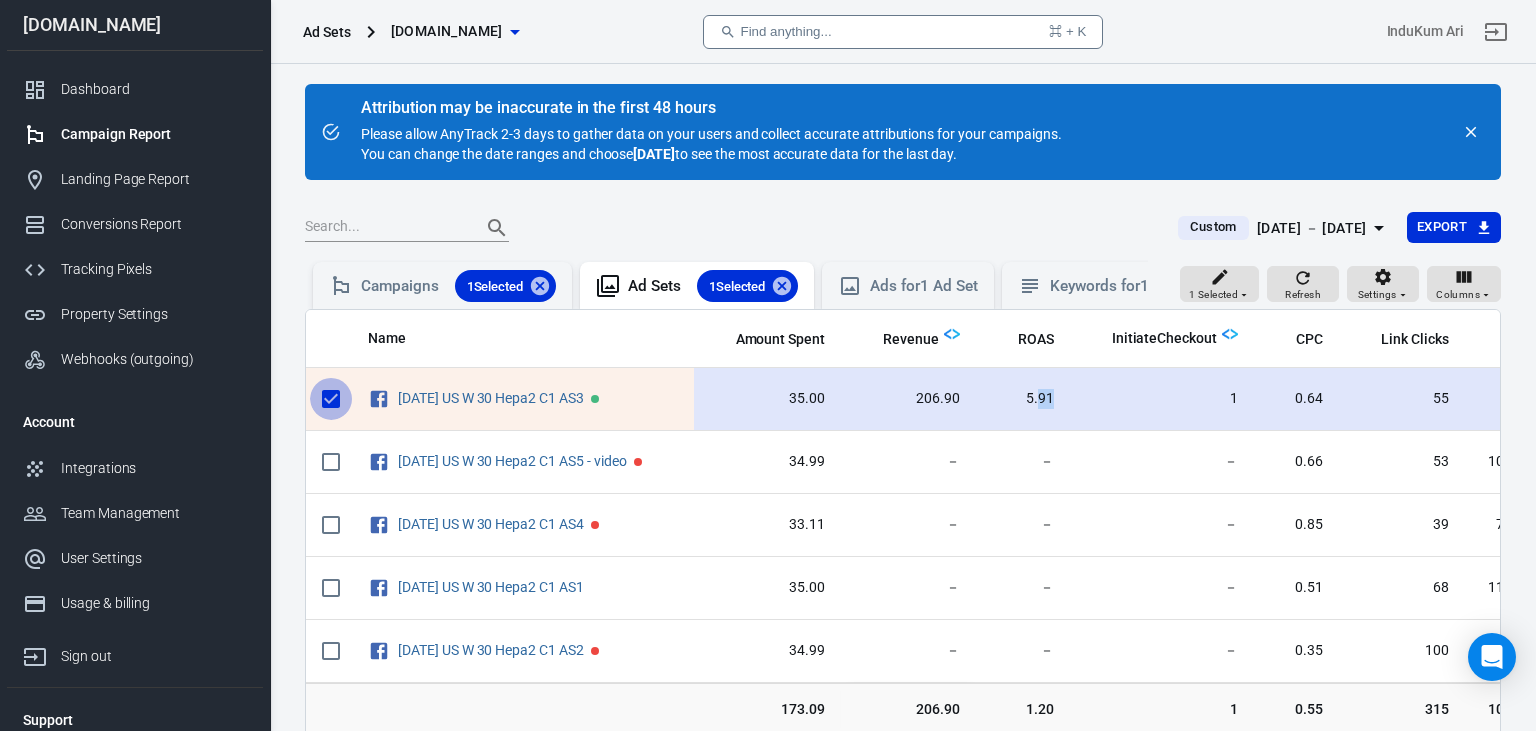 click at bounding box center (331, 399) 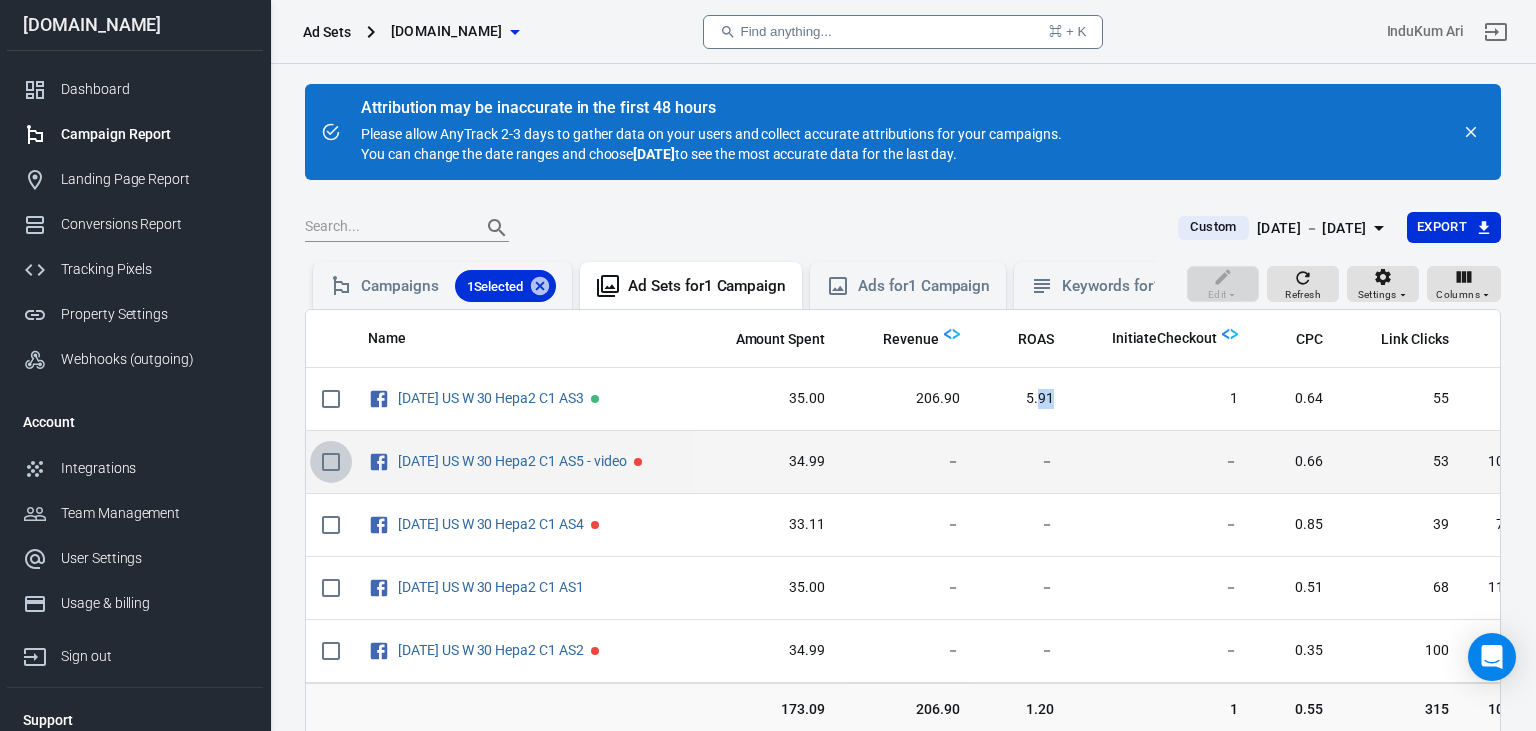 click at bounding box center (331, 462) 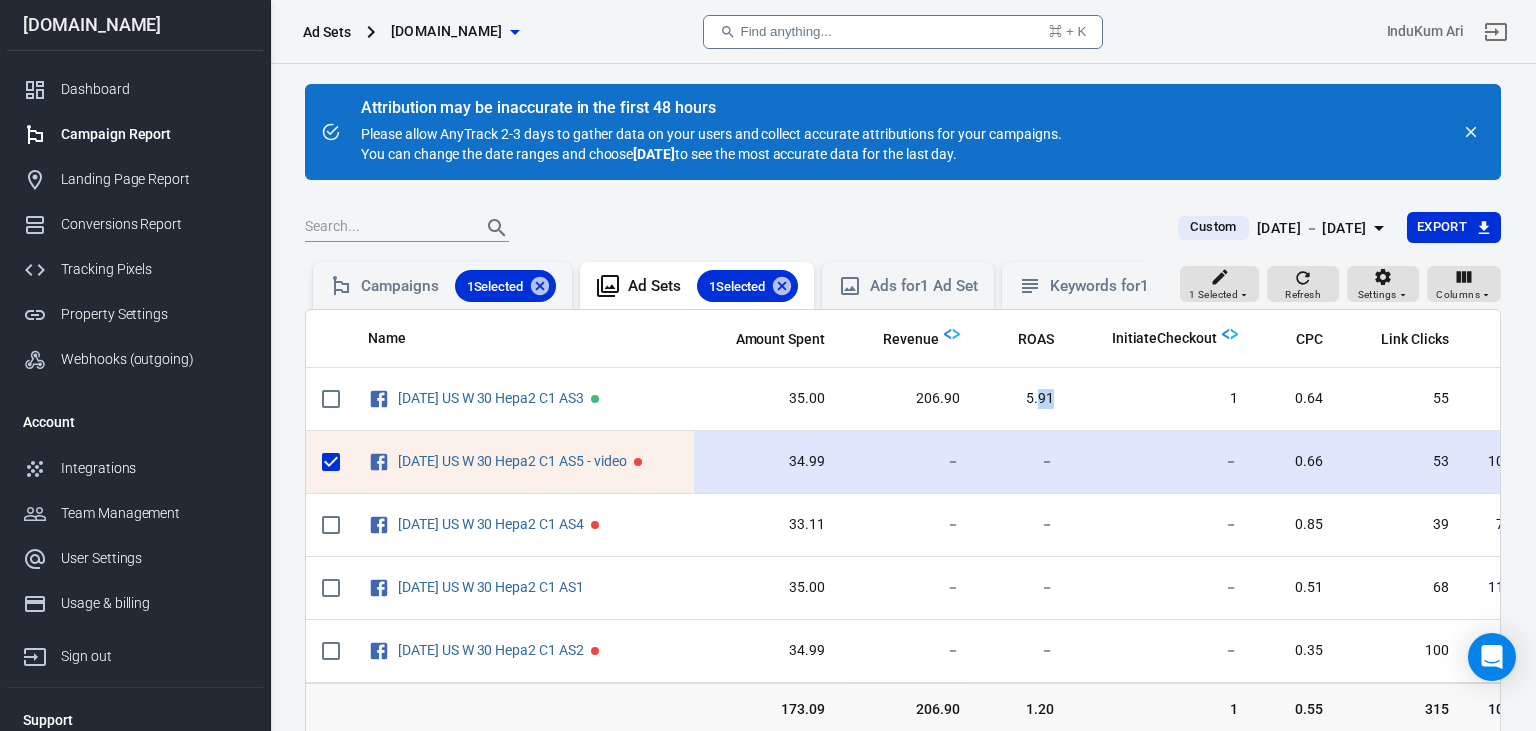 click at bounding box center (331, 462) 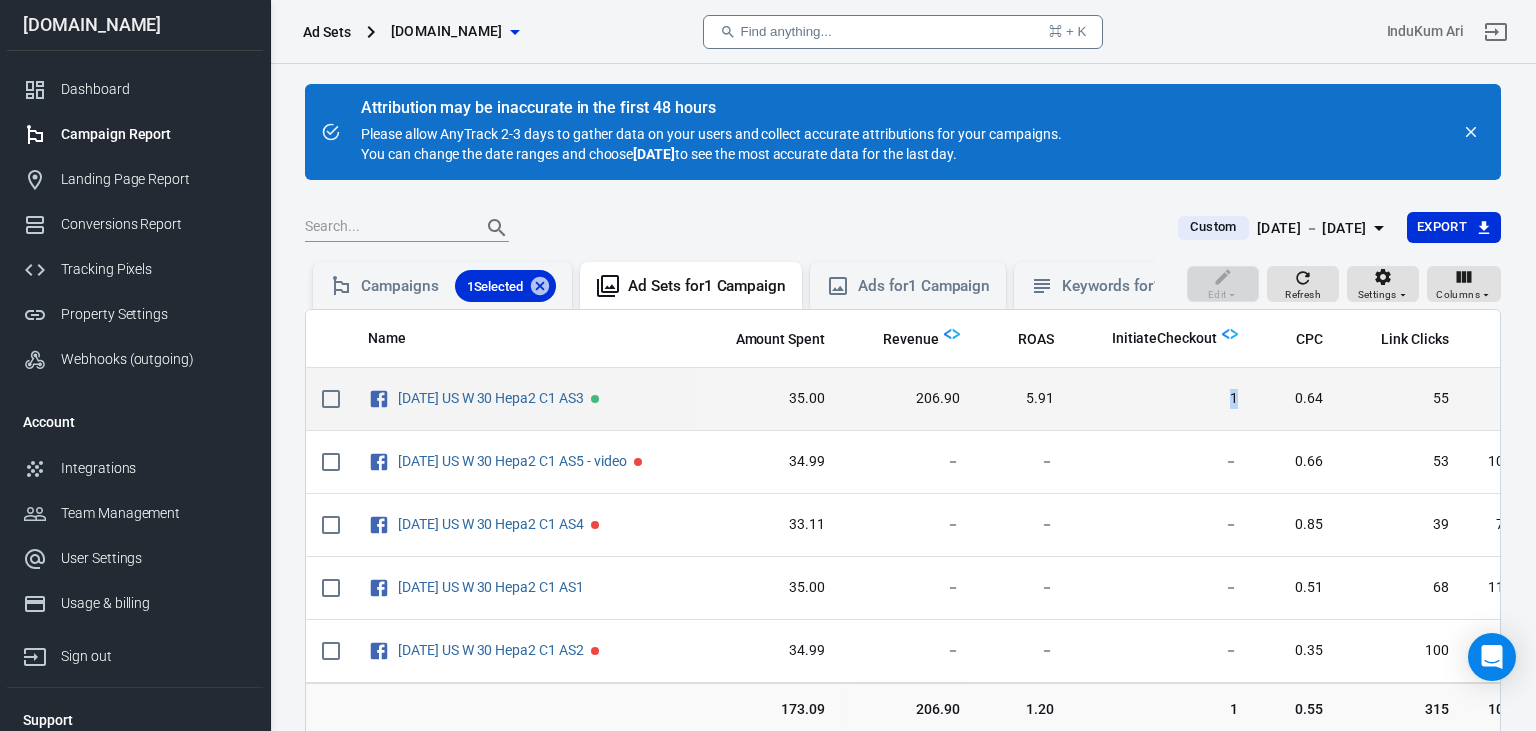 drag, startPoint x: 1222, startPoint y: 395, endPoint x: 1236, endPoint y: 394, distance: 14.035668 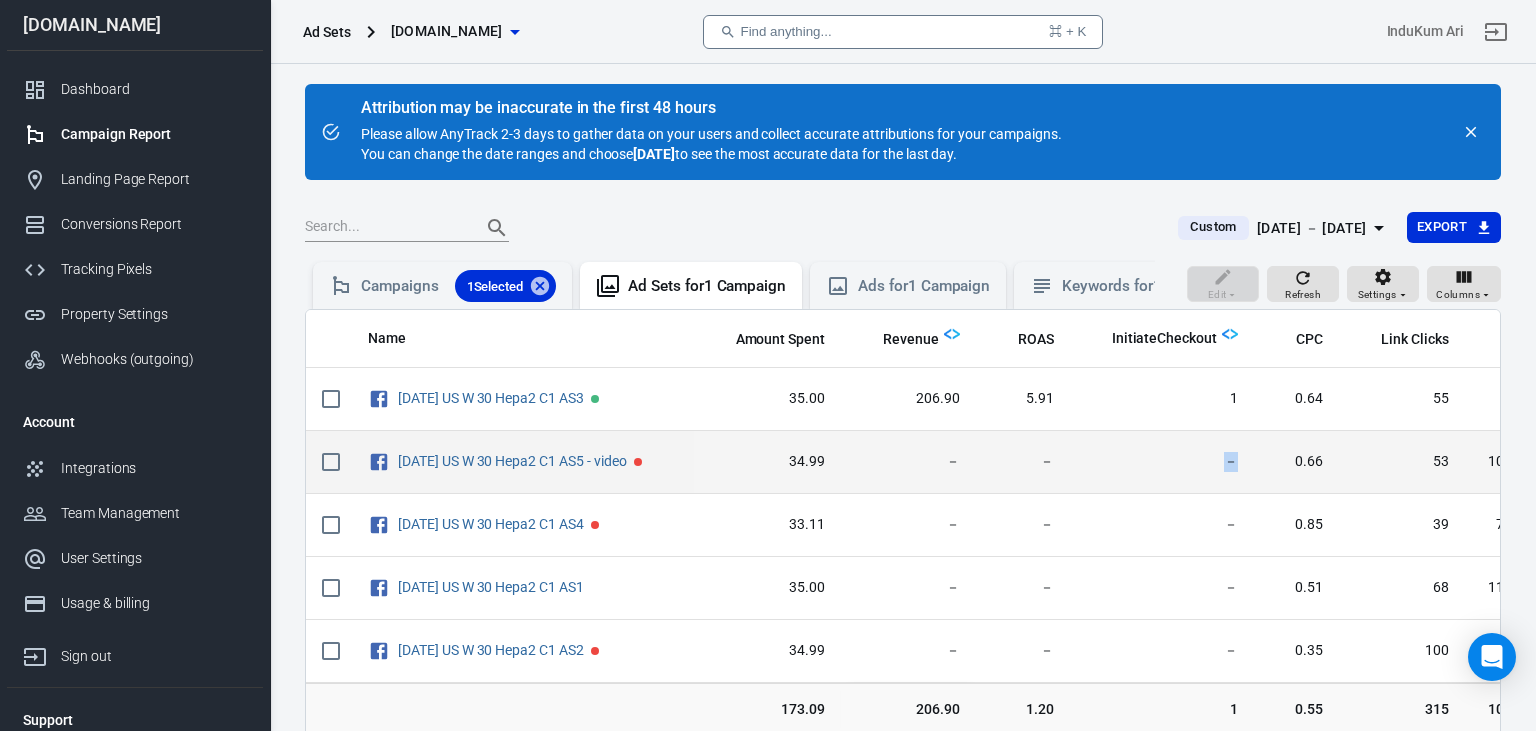 drag, startPoint x: 1218, startPoint y: 454, endPoint x: 1240, endPoint y: 458, distance: 22.36068 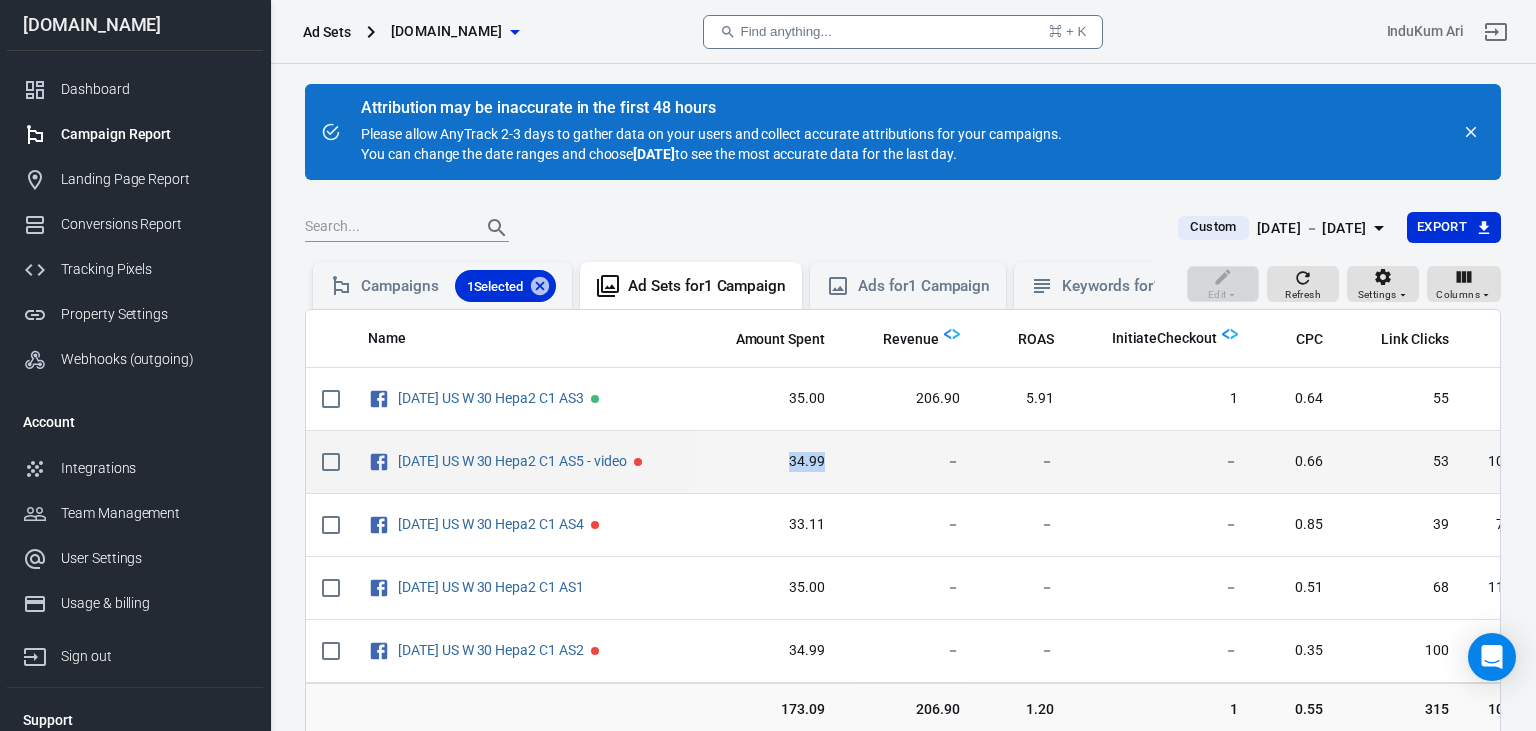 drag, startPoint x: 786, startPoint y: 459, endPoint x: 832, endPoint y: 461, distance: 46.043457 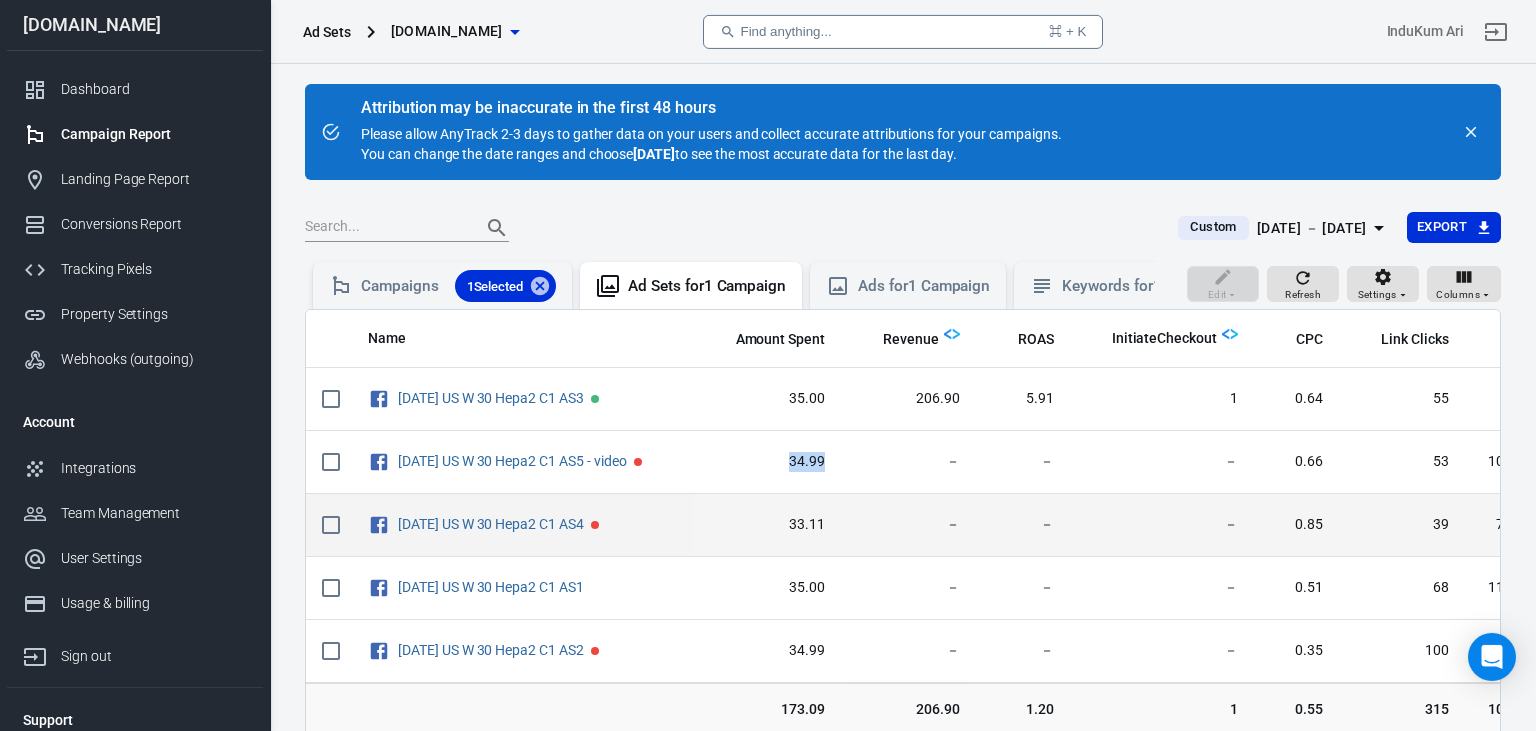 scroll, scrollTop: 0, scrollLeft: 0, axis: both 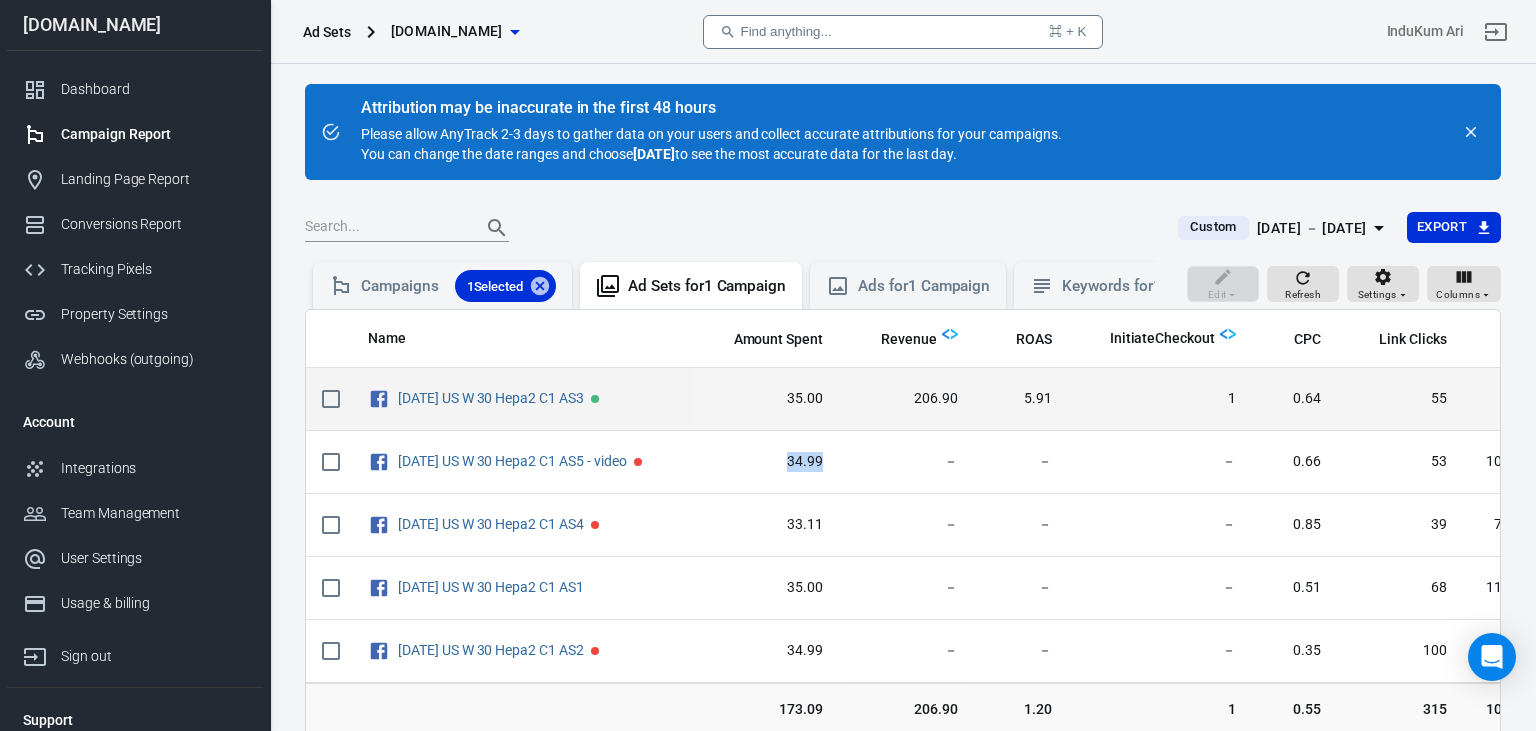click at bounding box center (331, 399) 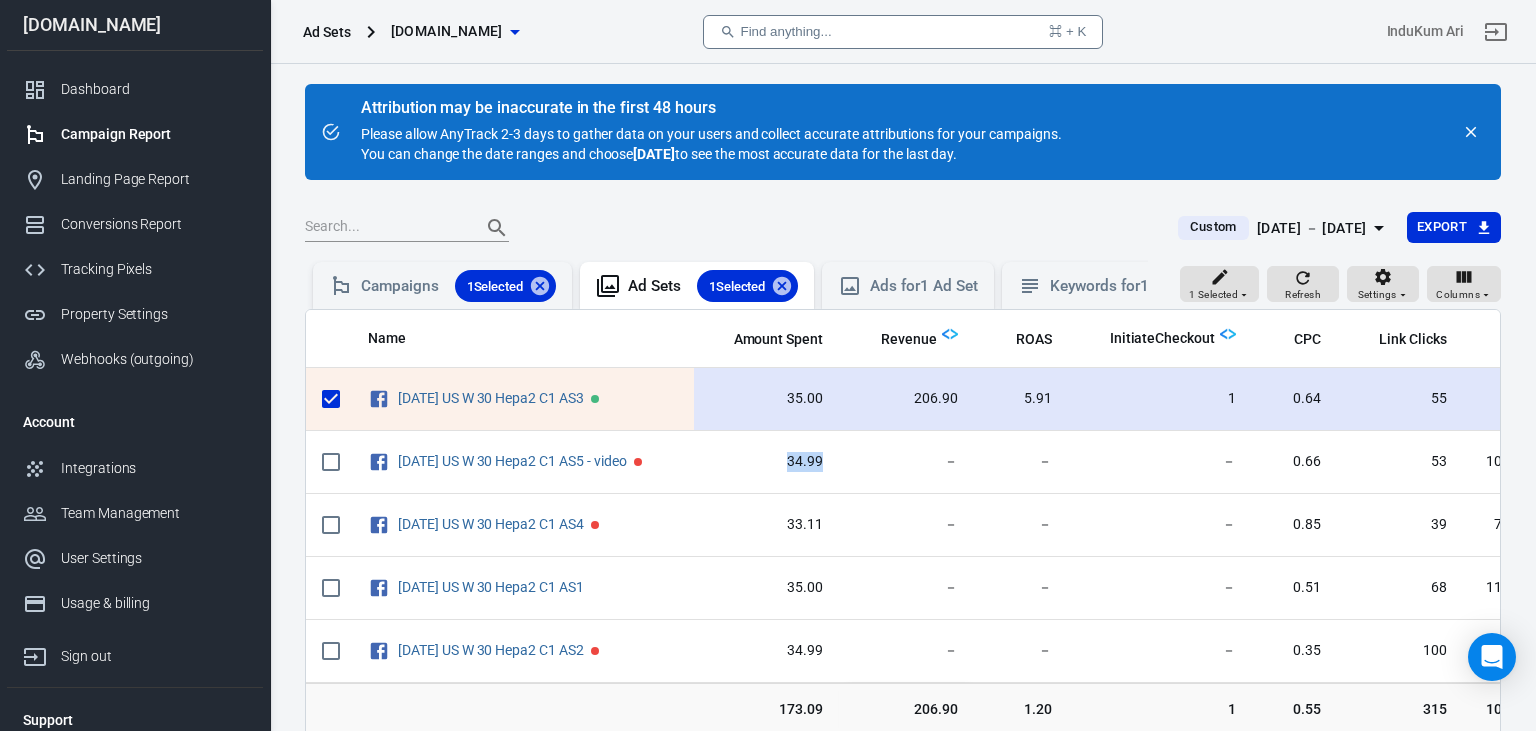 scroll, scrollTop: 0, scrollLeft: 4, axis: horizontal 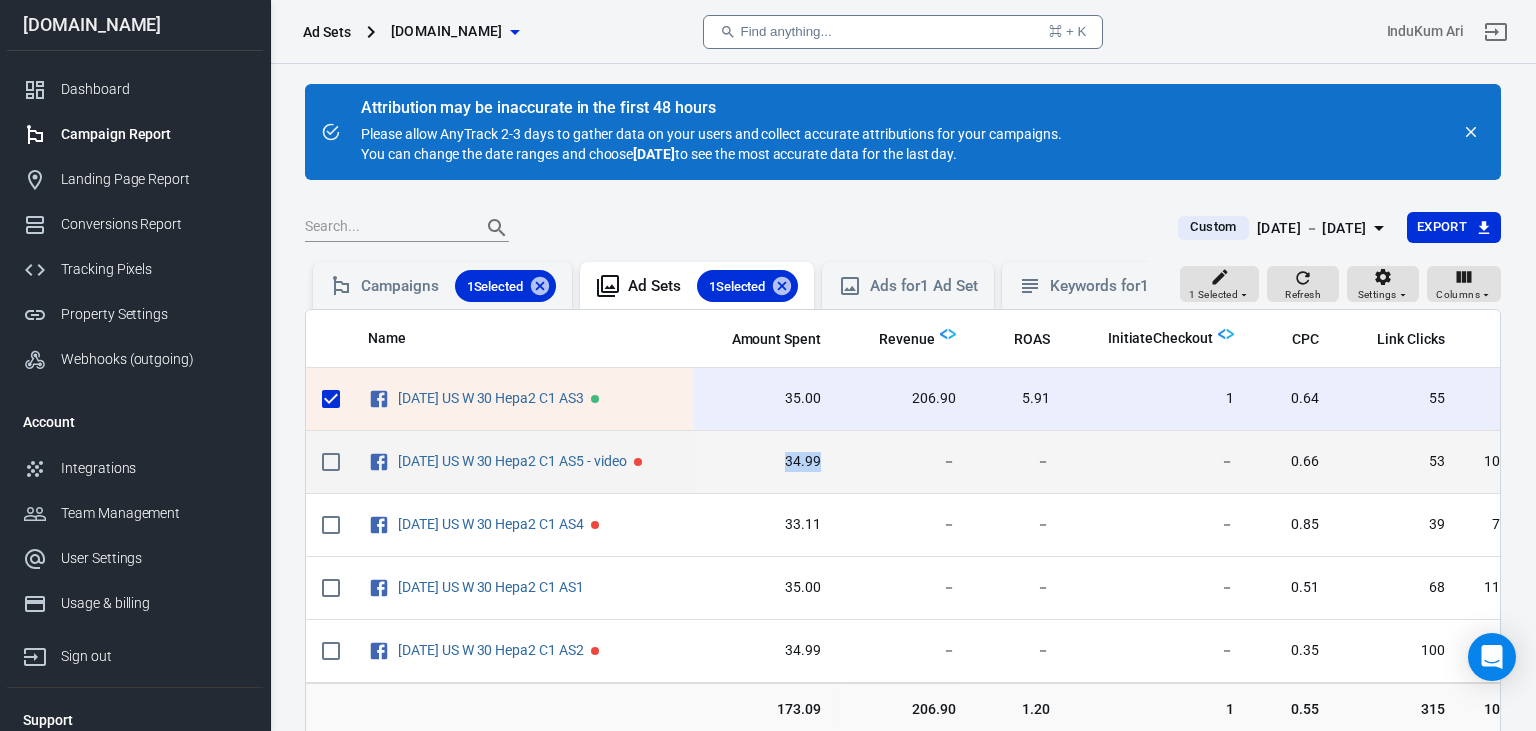 click at bounding box center [331, 462] 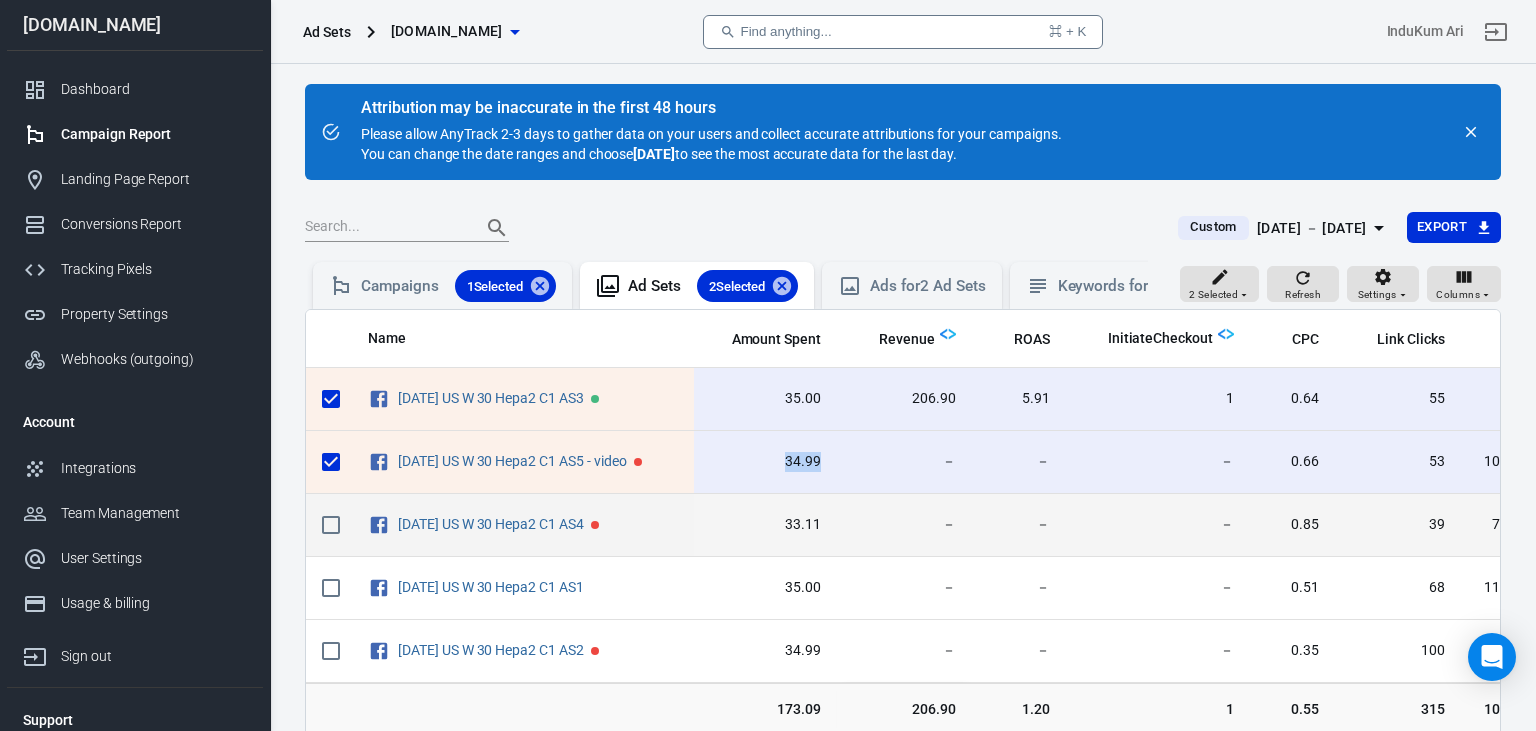 click at bounding box center [331, 525] 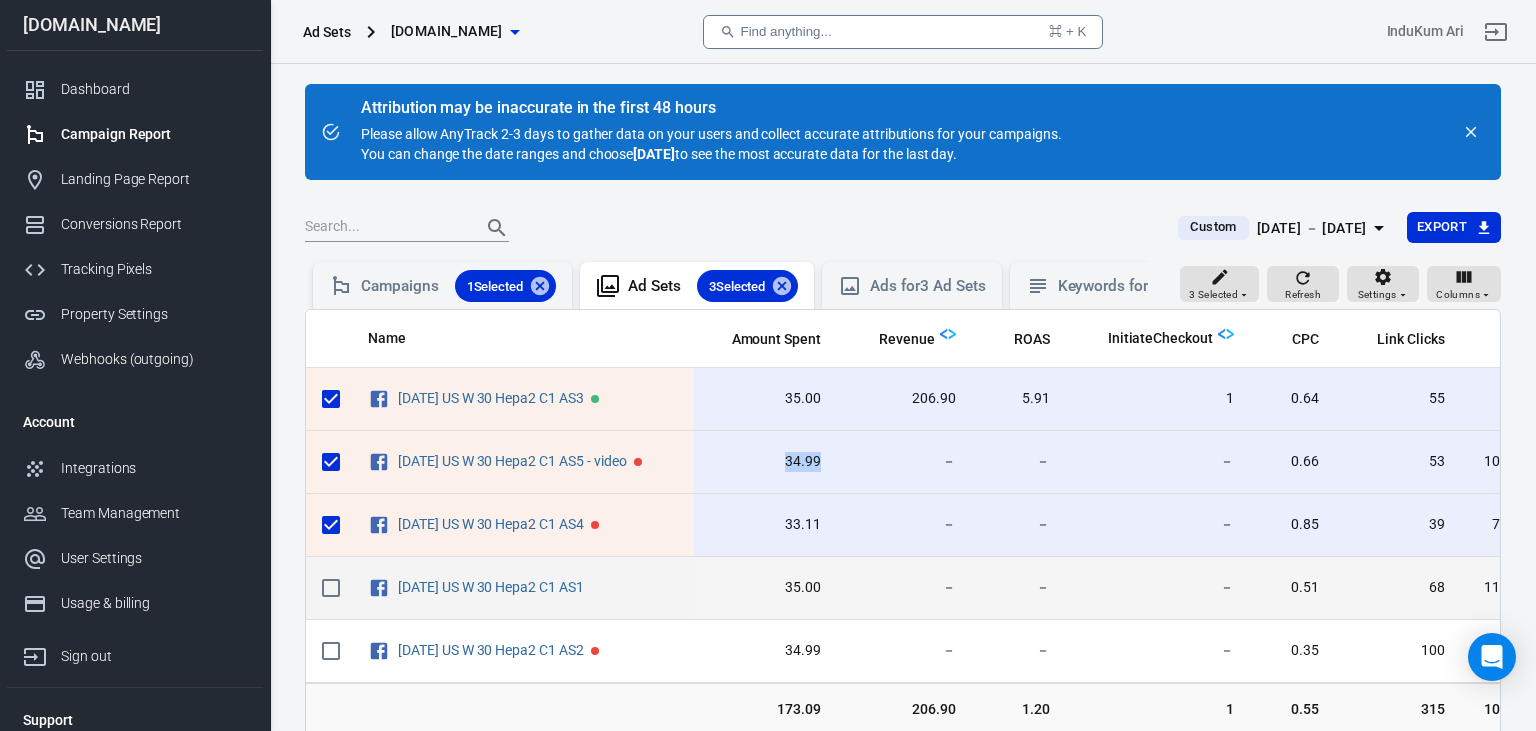 click at bounding box center (331, 588) 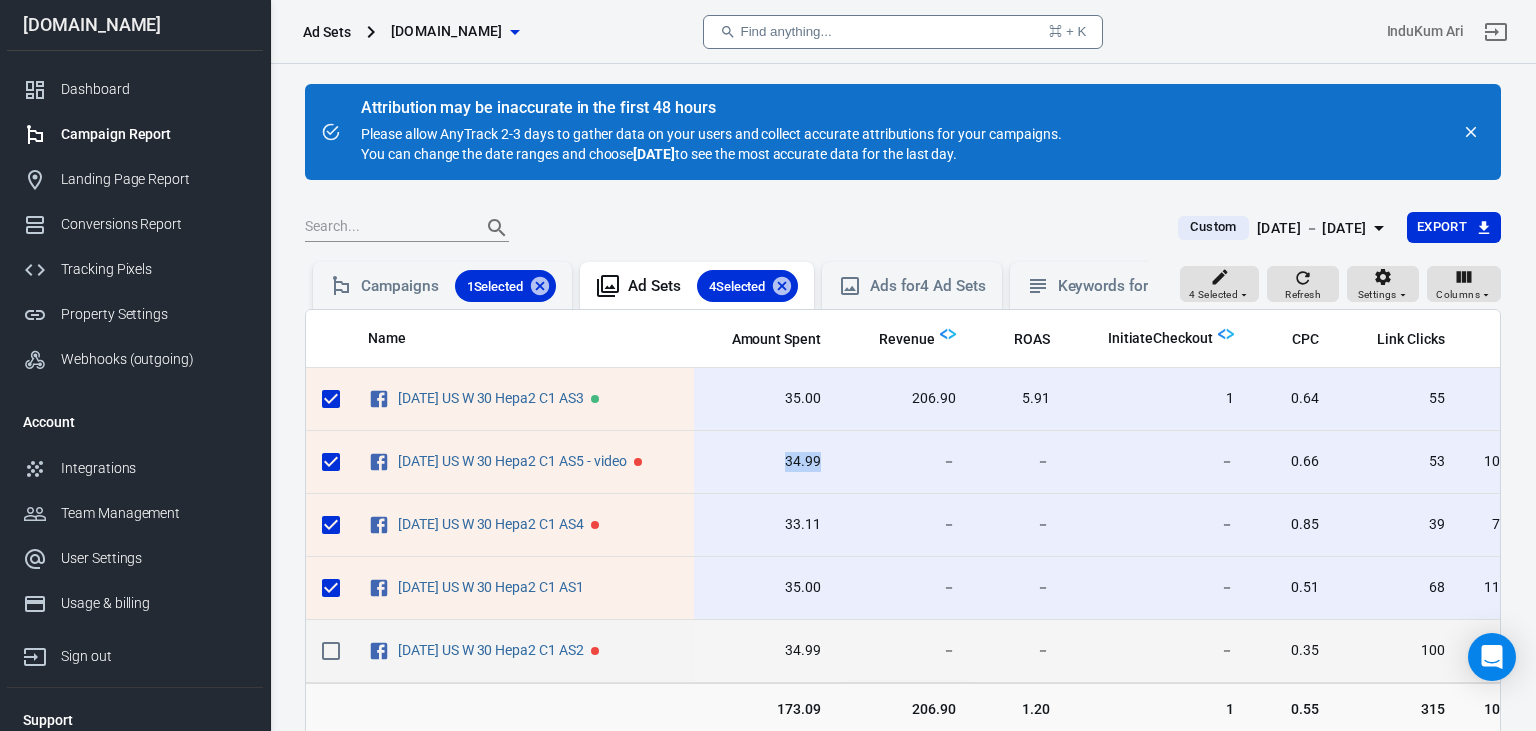 click at bounding box center [331, 651] 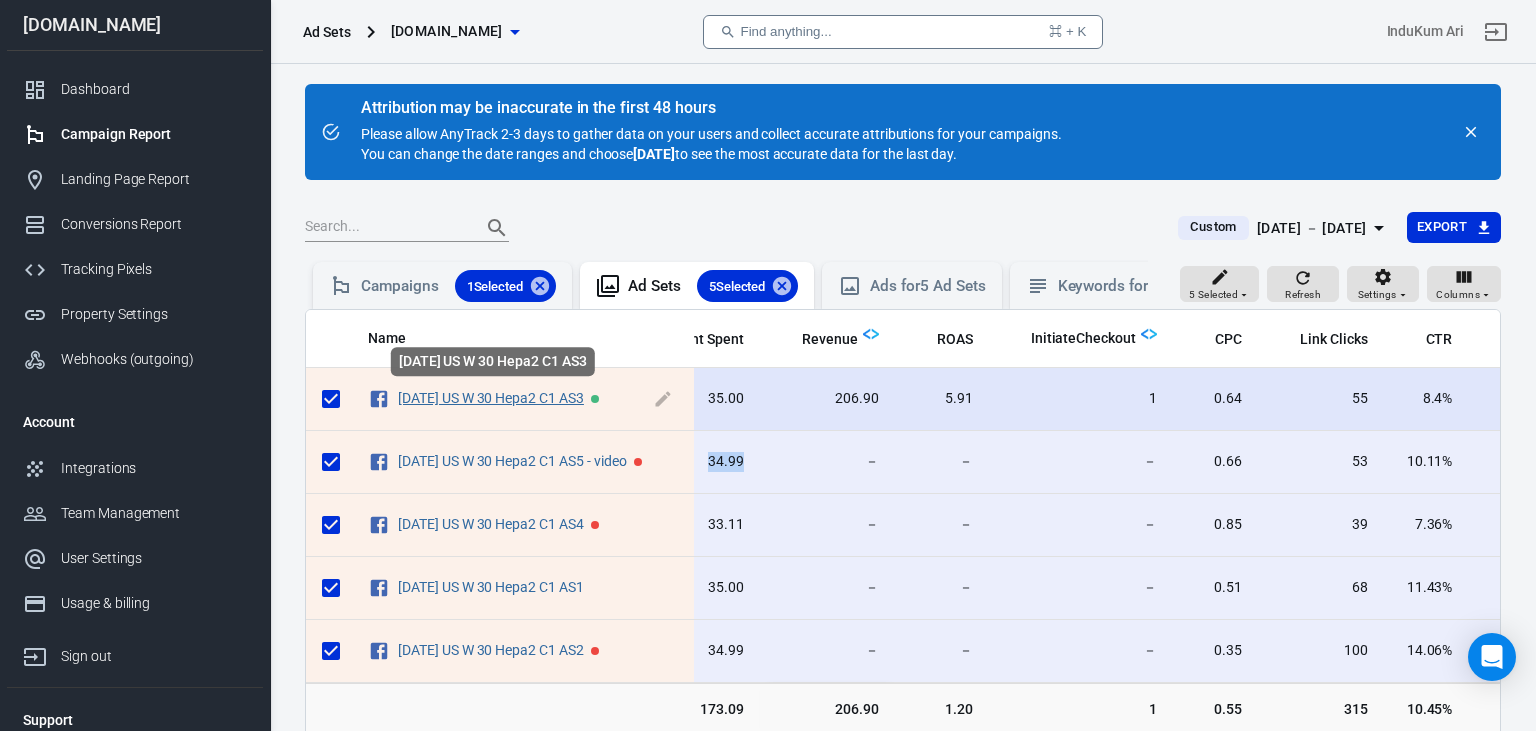 scroll, scrollTop: 0, scrollLeft: 81, axis: horizontal 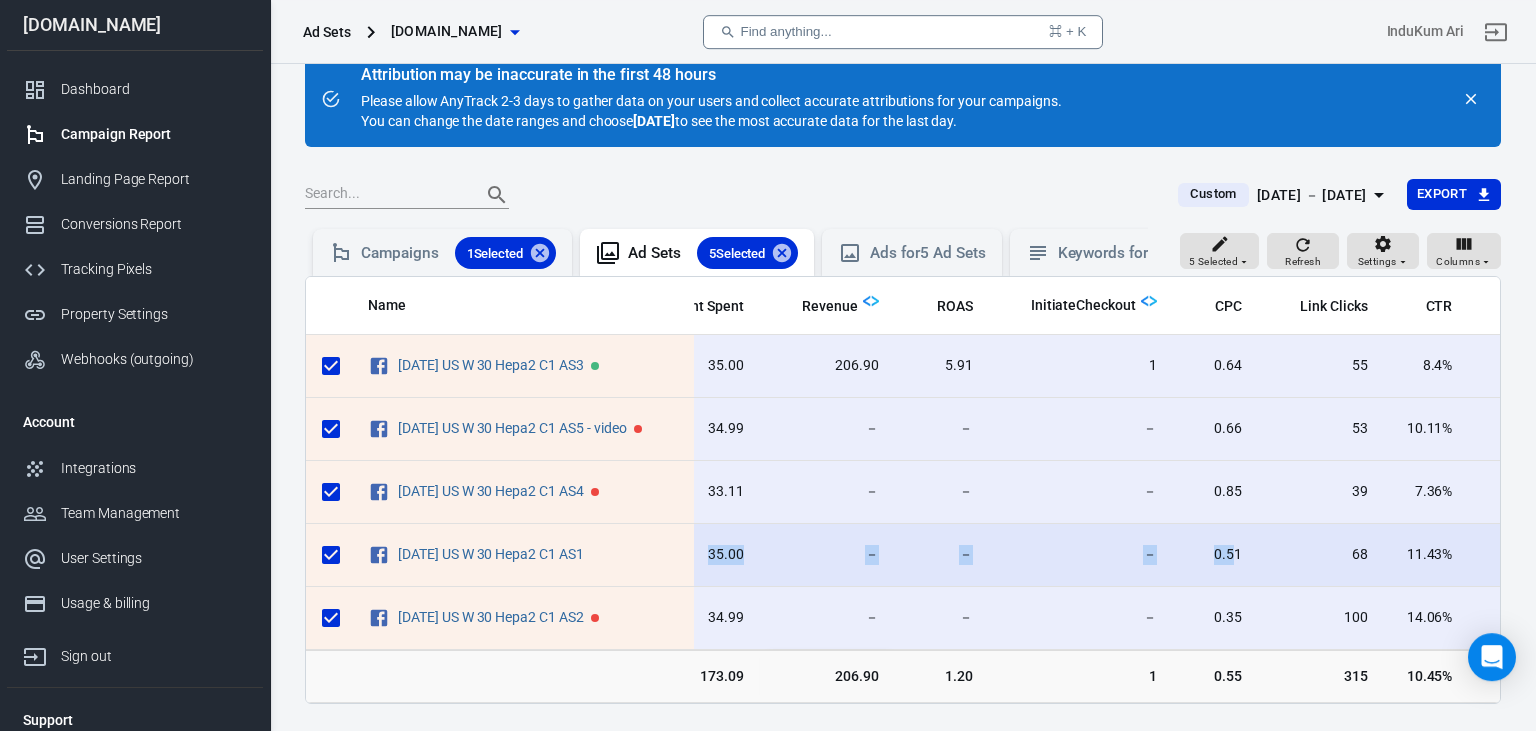 drag, startPoint x: 1207, startPoint y: 393, endPoint x: 1230, endPoint y: 581, distance: 189.40169 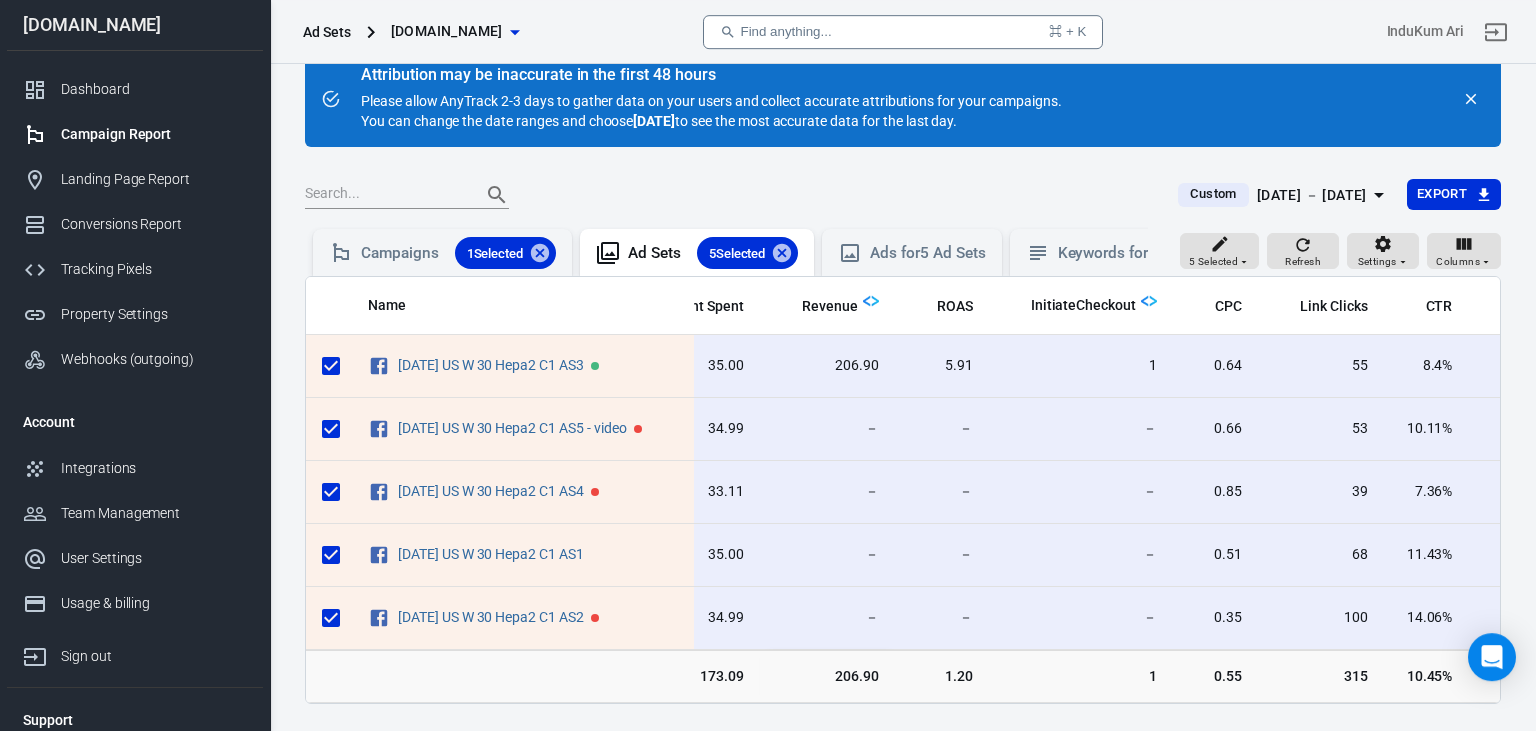 click on "10.45%" at bounding box center [1426, 677] 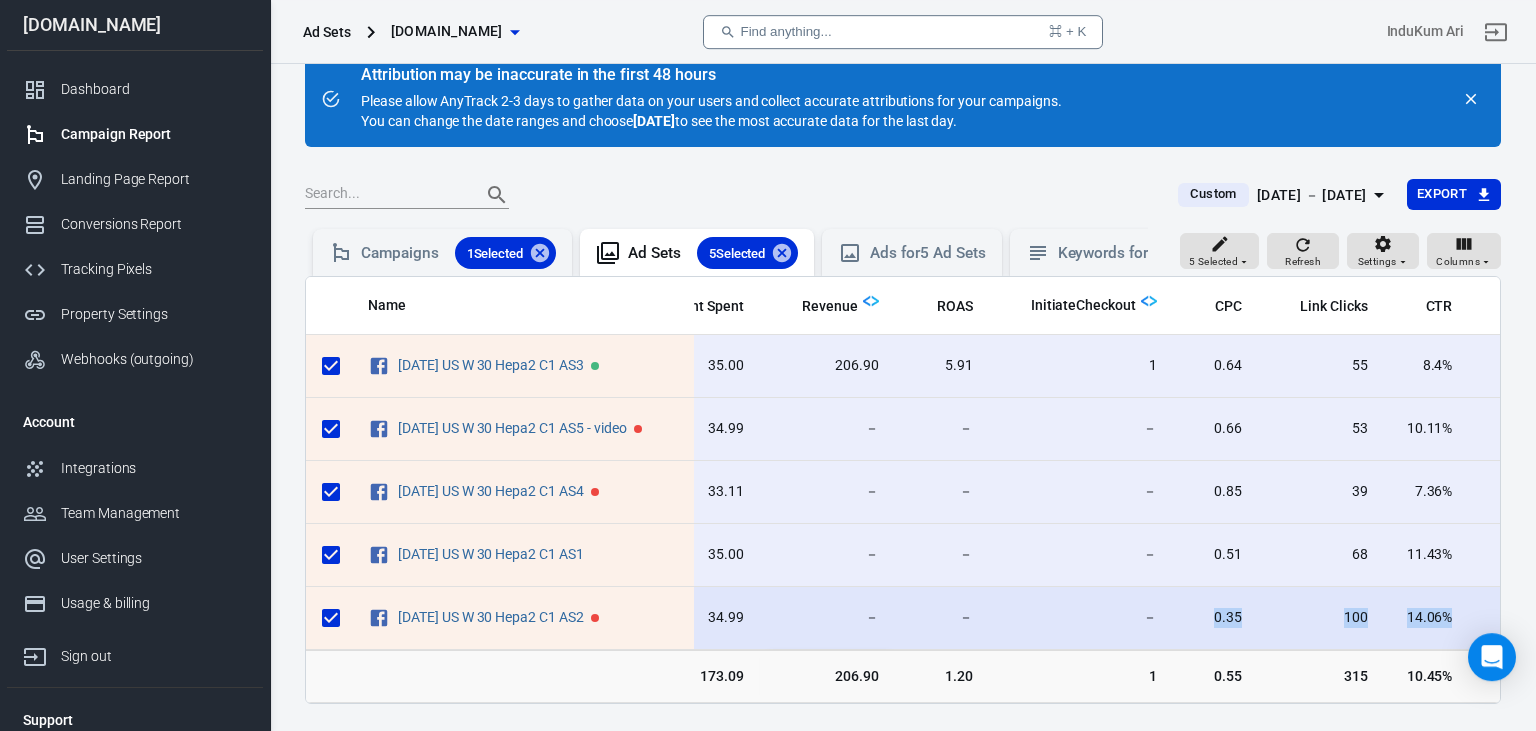 drag, startPoint x: 1197, startPoint y: 619, endPoint x: 1443, endPoint y: 614, distance: 246.05081 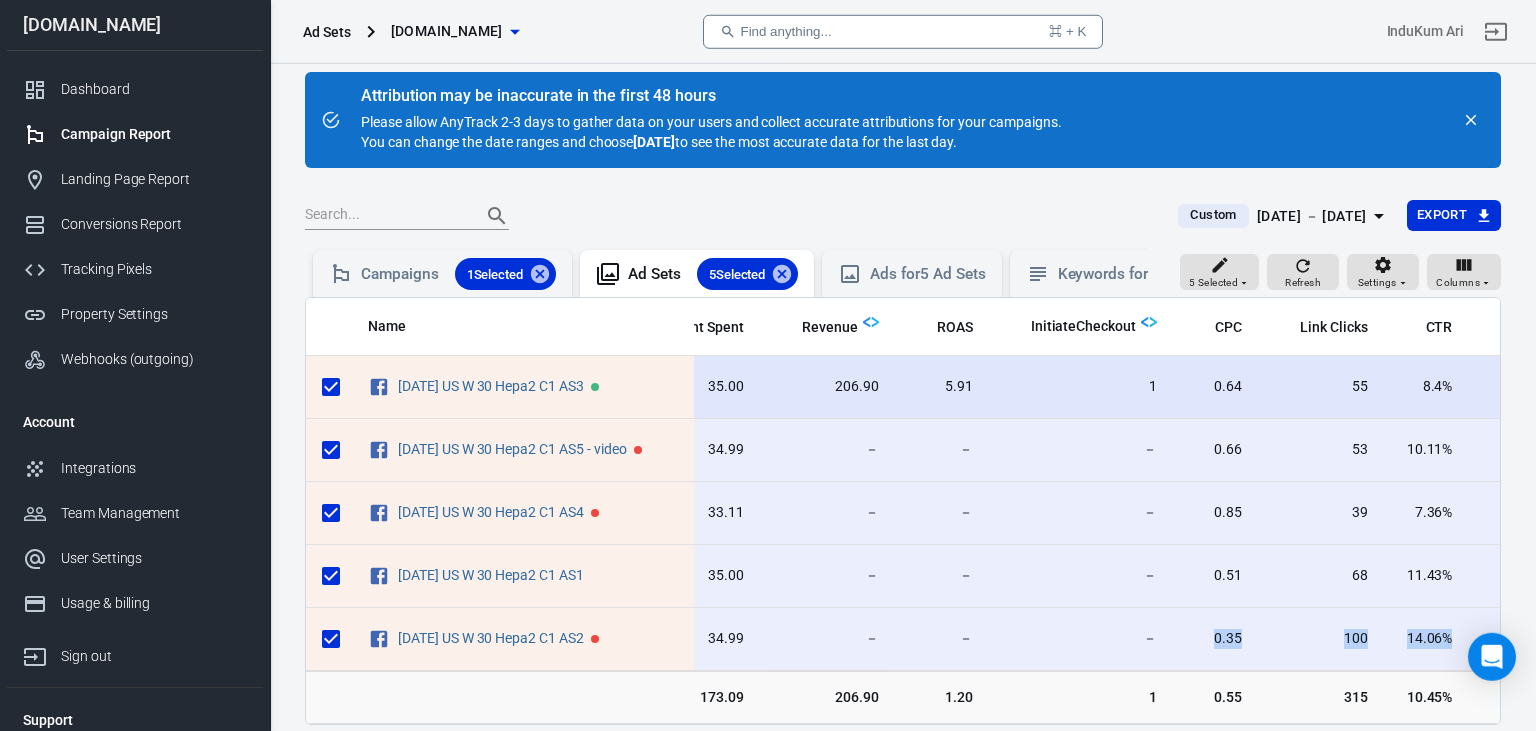 scroll, scrollTop: 10, scrollLeft: 0, axis: vertical 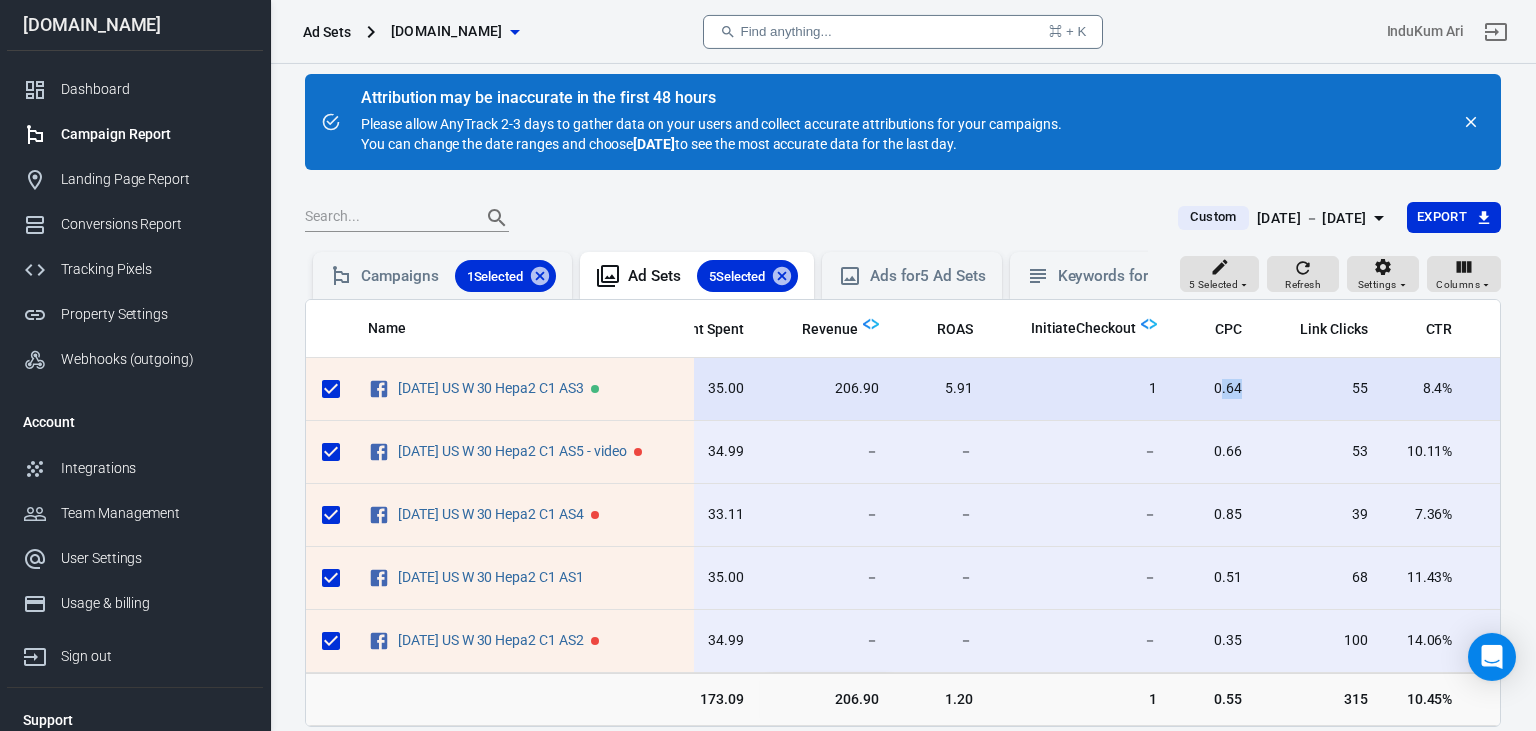 click on "0.64" at bounding box center (1215, 389) 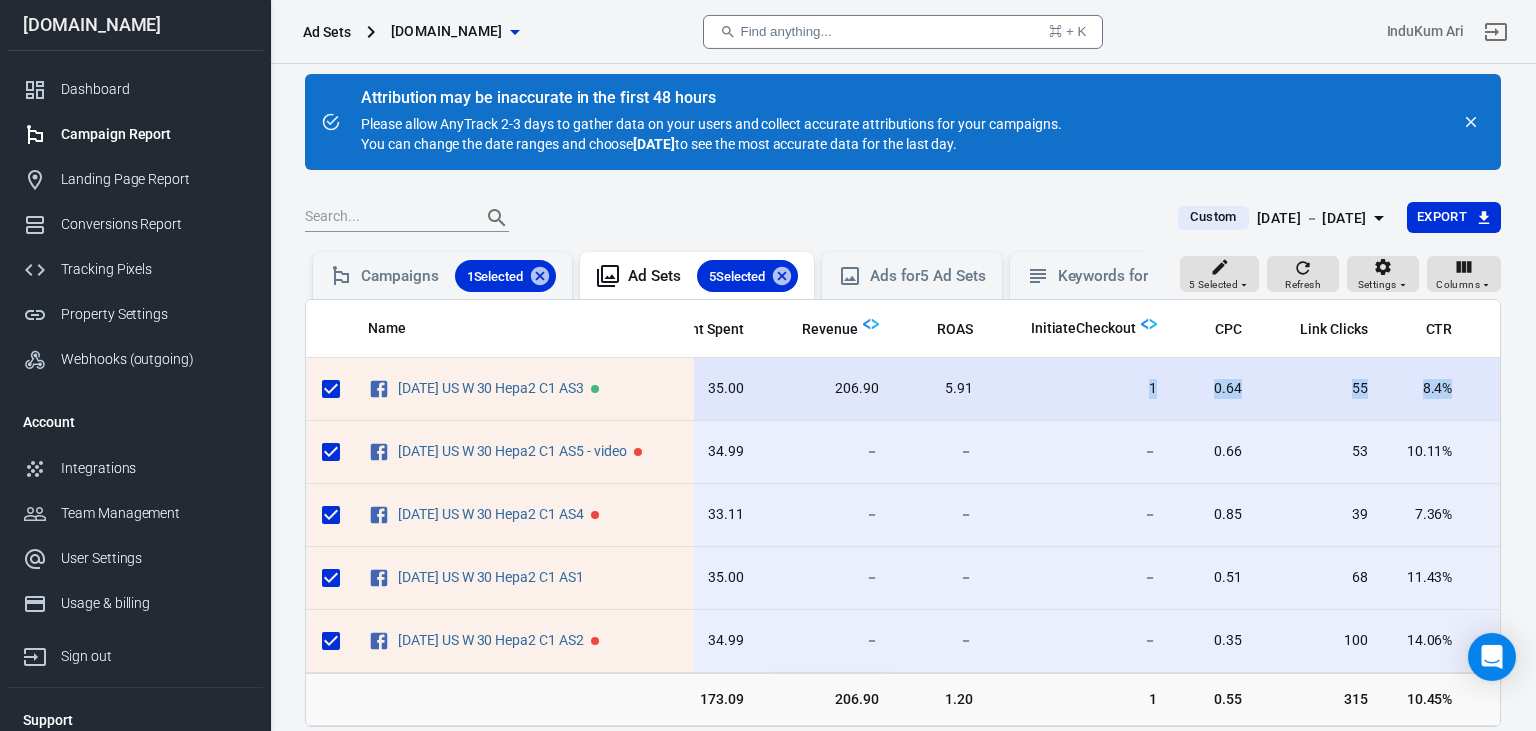 drag, startPoint x: 1120, startPoint y: 390, endPoint x: 1448, endPoint y: 382, distance: 328.09753 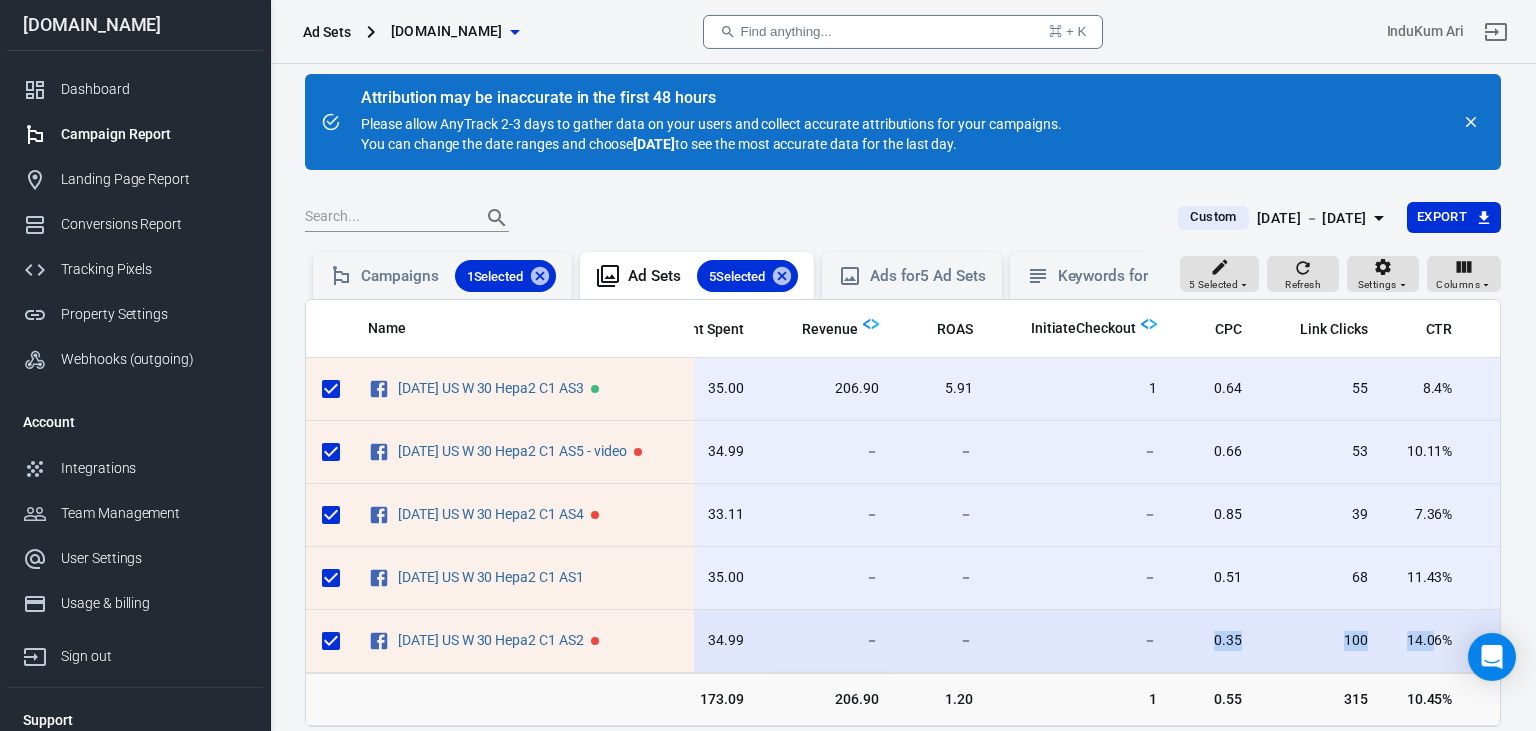 drag, startPoint x: 1256, startPoint y: 639, endPoint x: 1429, endPoint y: 633, distance: 173.10402 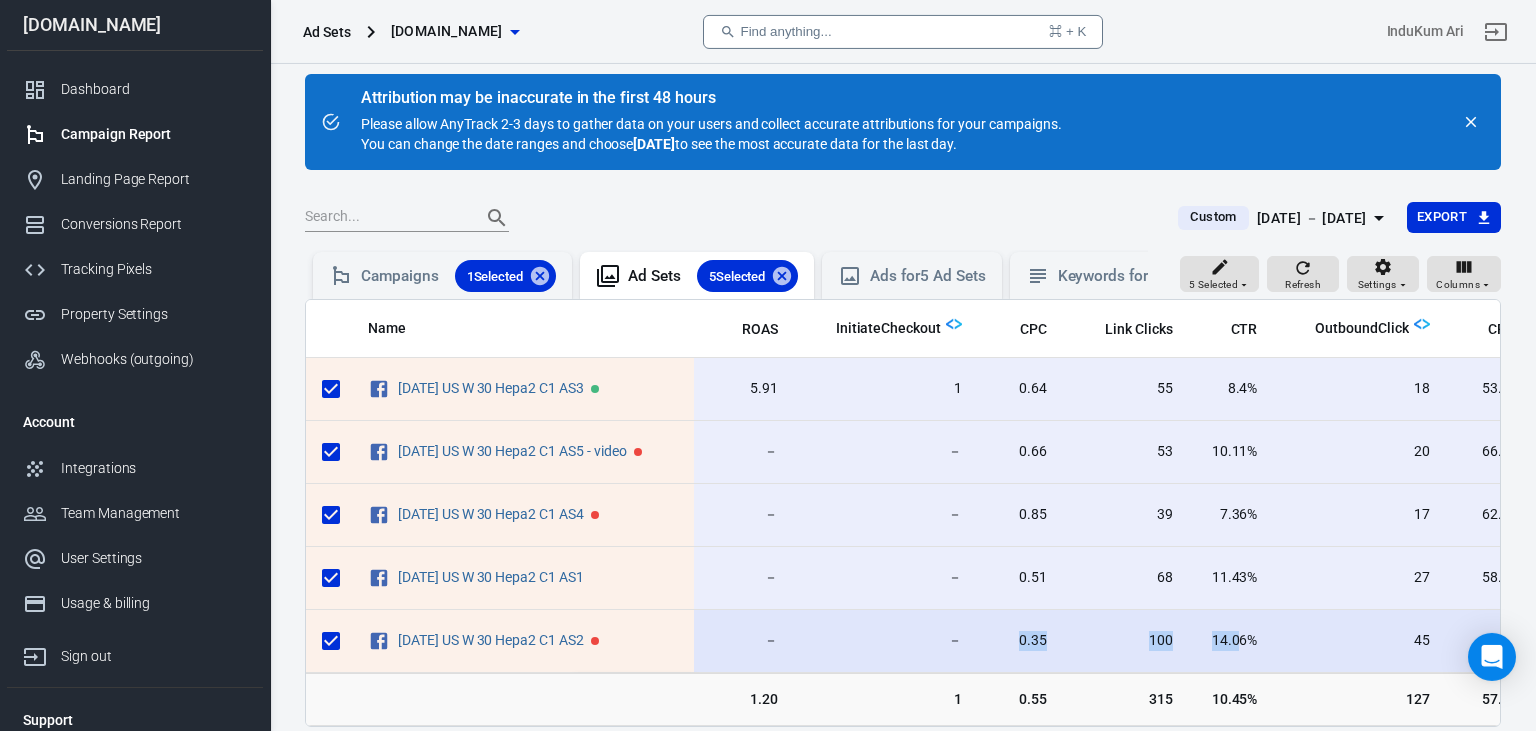 scroll, scrollTop: 0, scrollLeft: 277, axis: horizontal 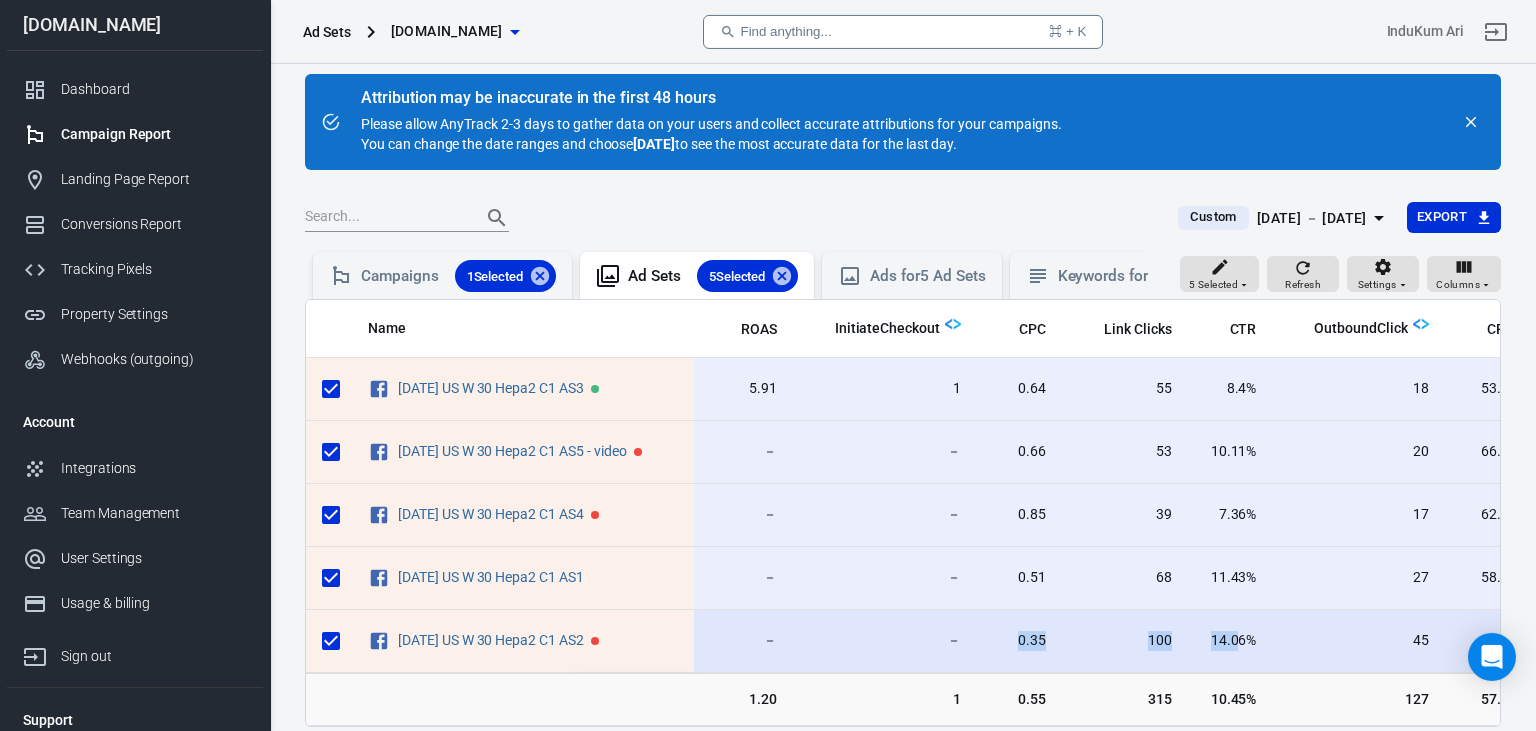 click on "14.06%" at bounding box center [1230, 641] 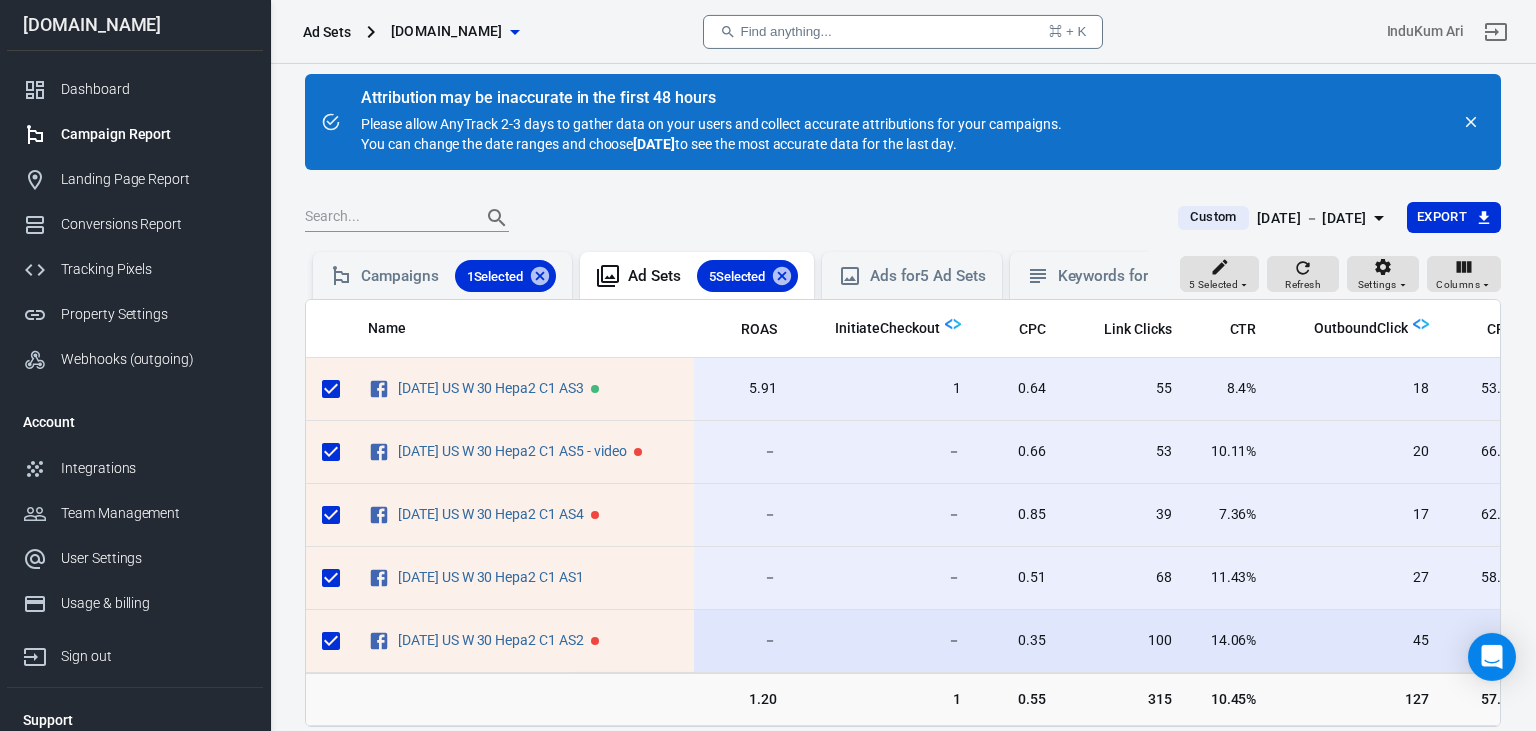 scroll, scrollTop: 0, scrollLeft: 302, axis: horizontal 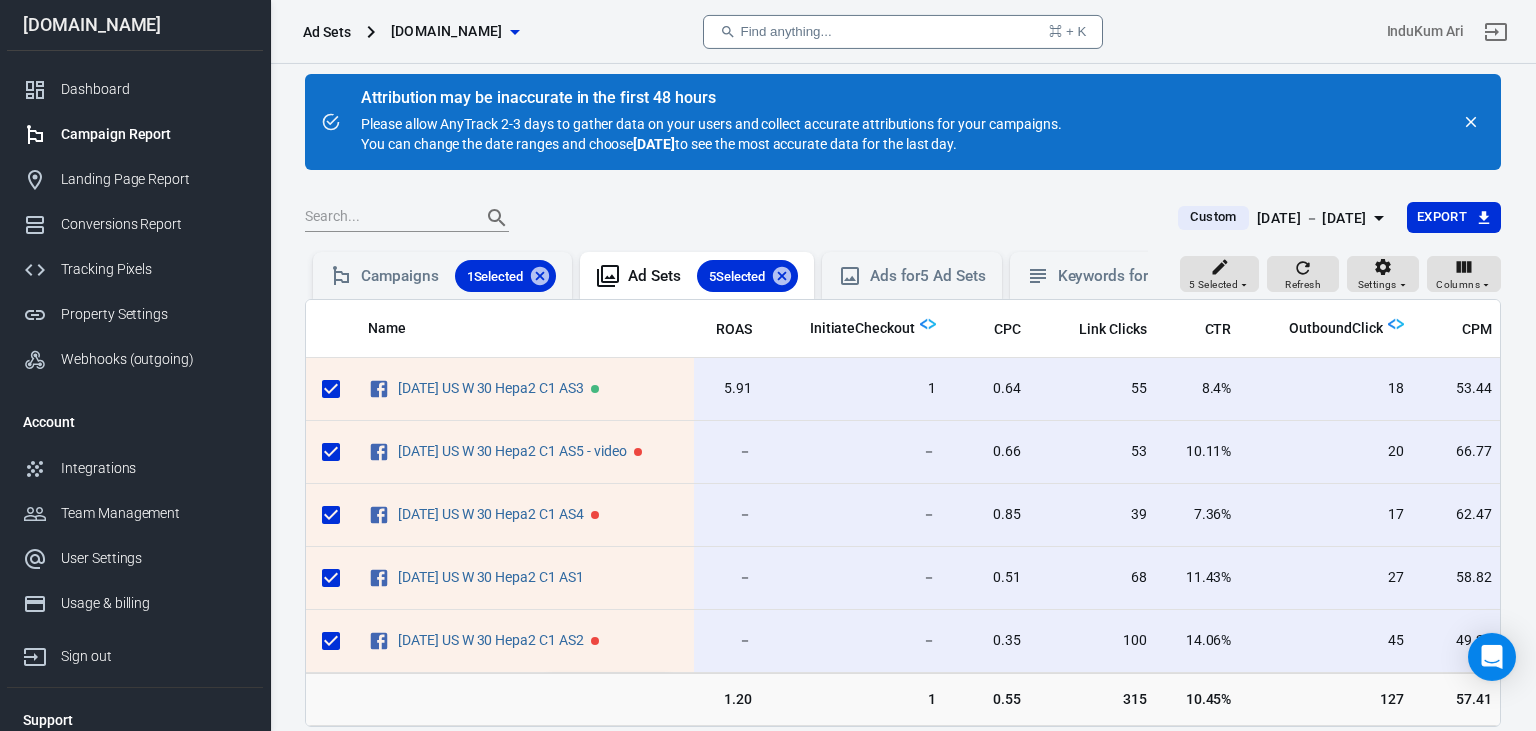 click 